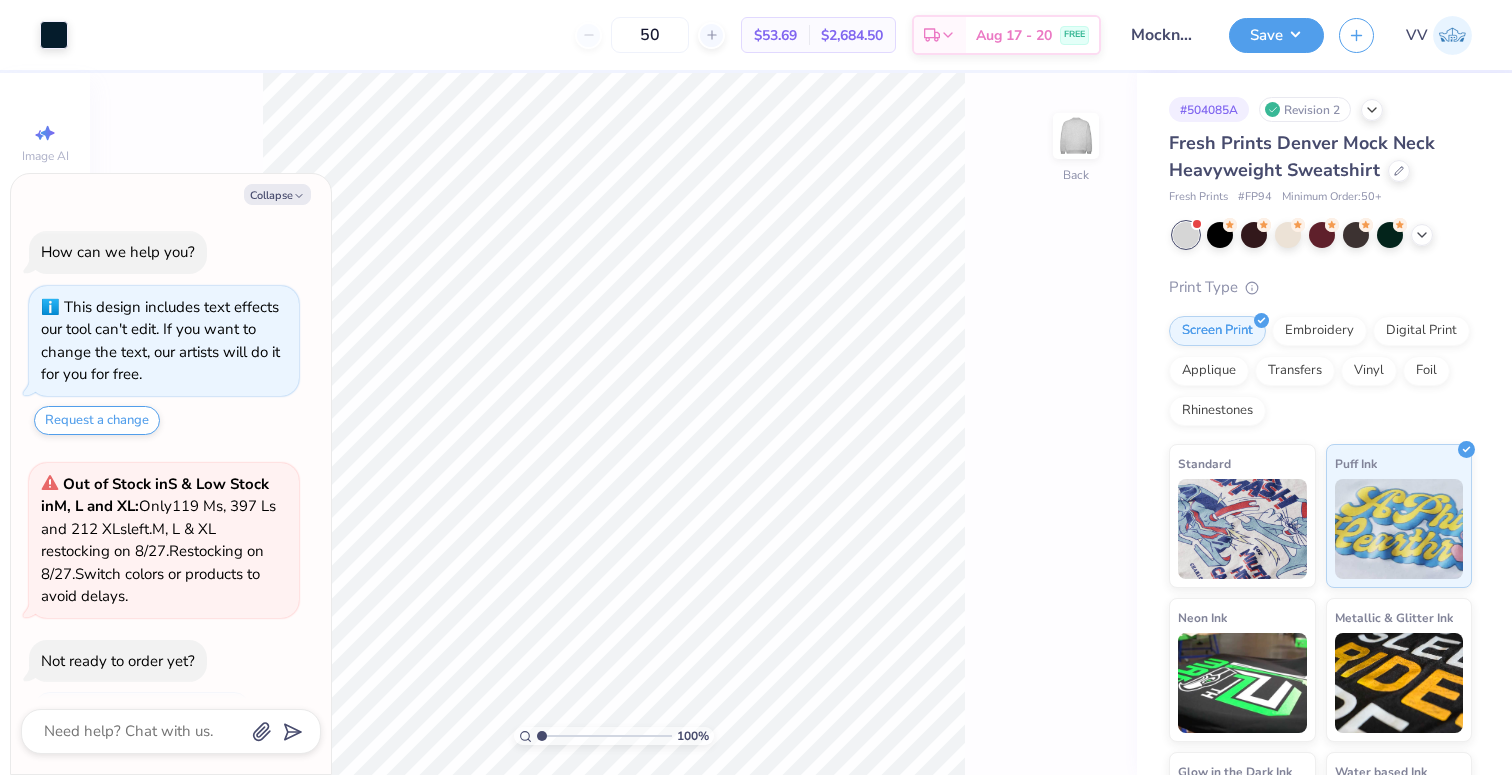 scroll, scrollTop: 0, scrollLeft: 0, axis: both 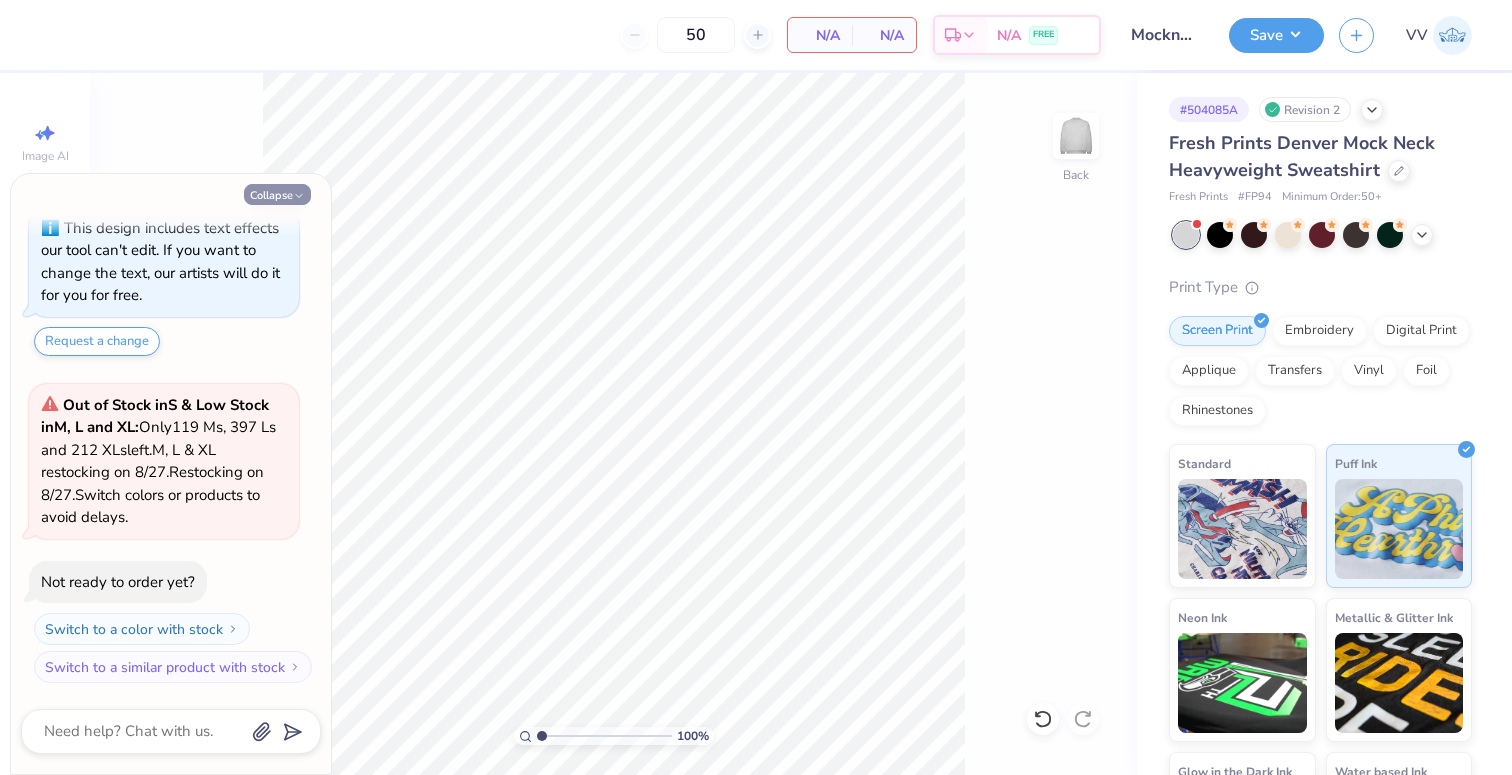 click on "Collapse" at bounding box center [277, 194] 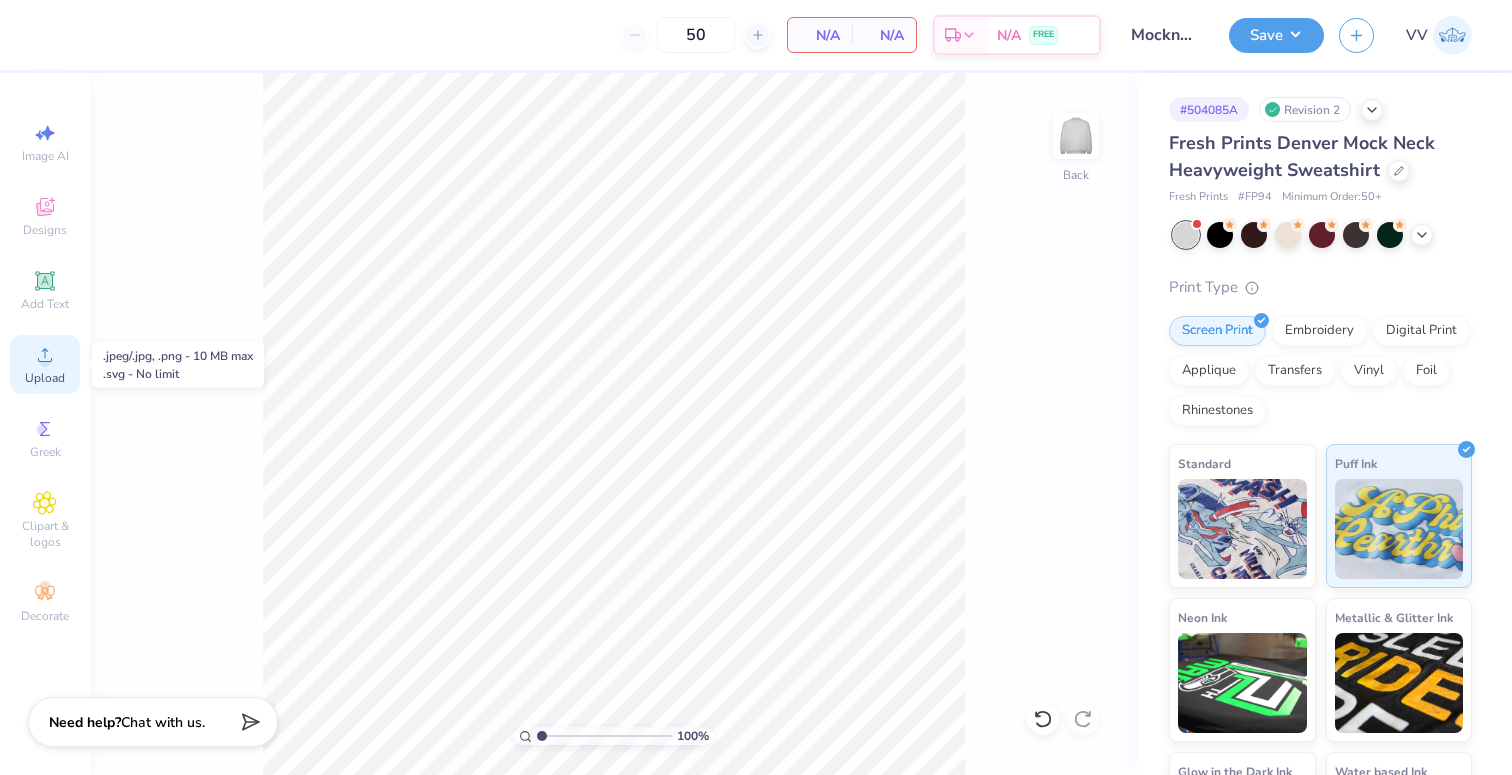 click on "Upload" at bounding box center [45, 378] 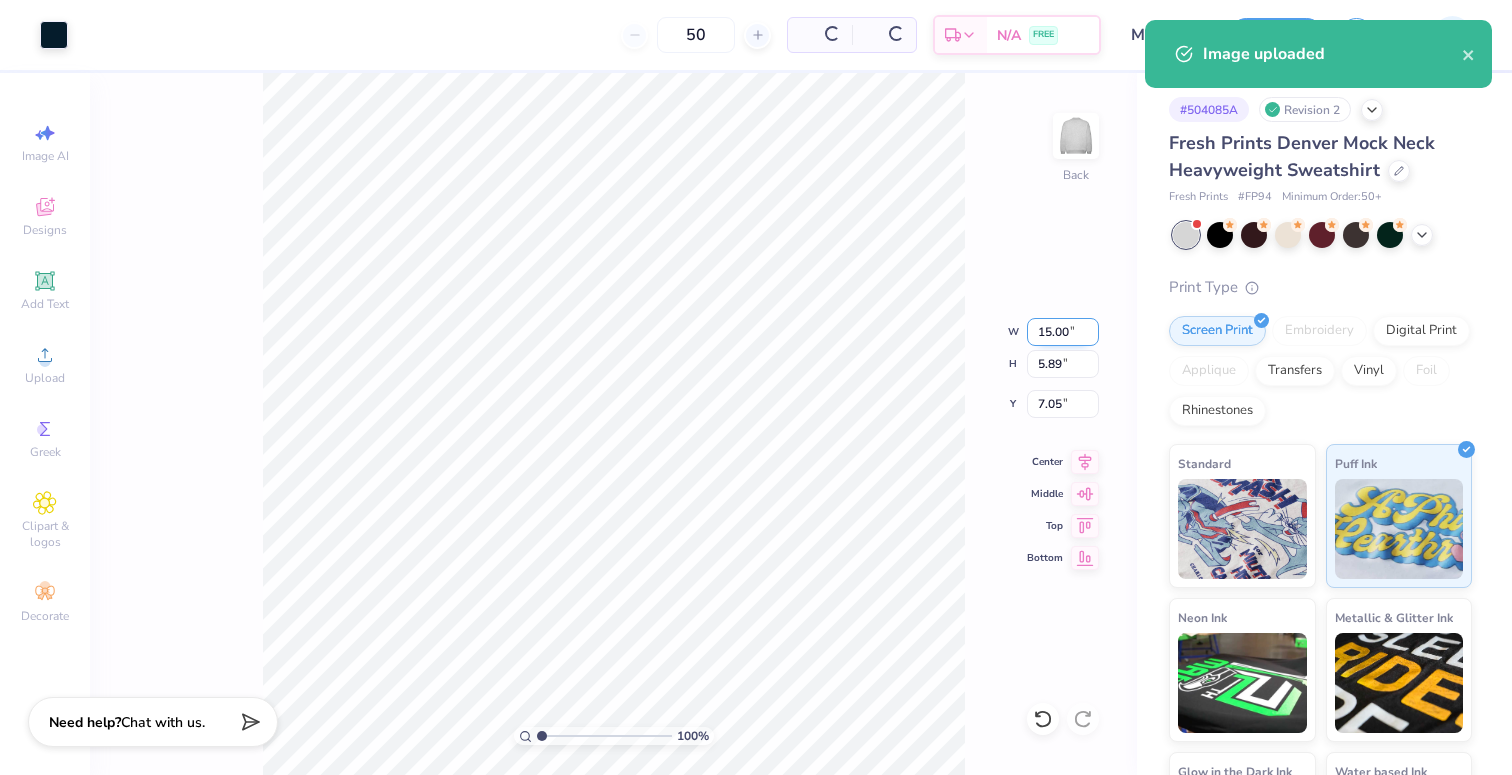click on "15.00" at bounding box center (1063, 332) 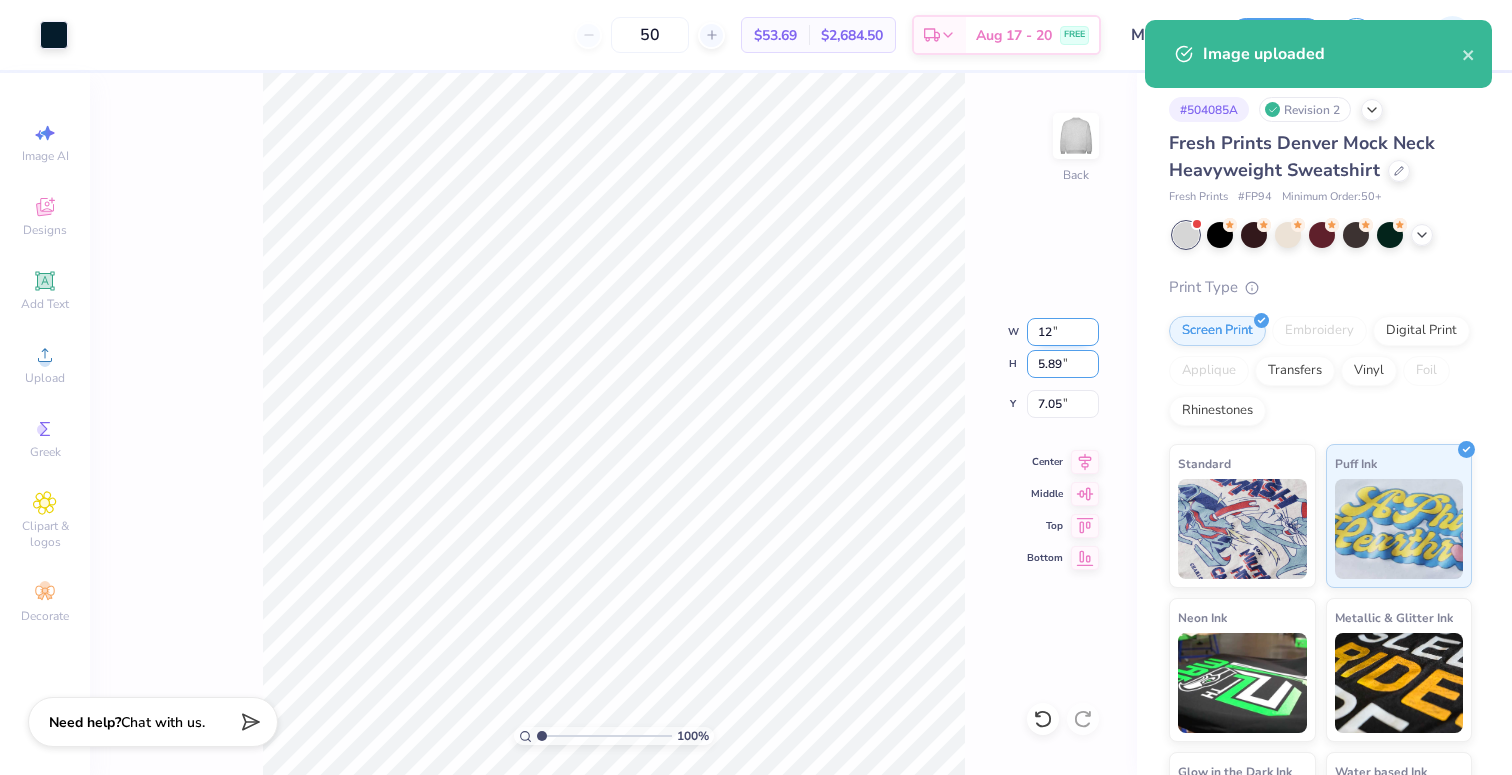 type on "12.00" 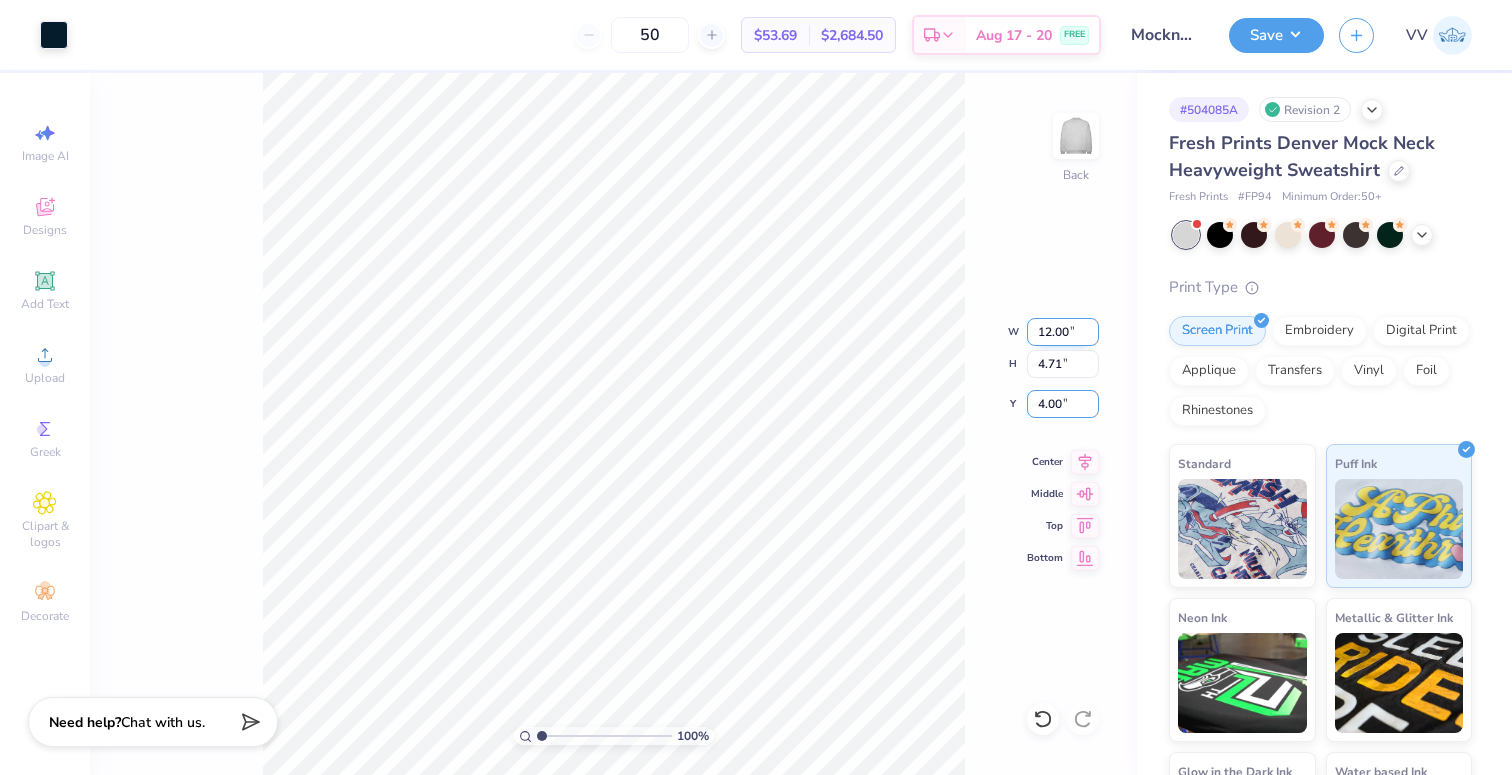 type on "4" 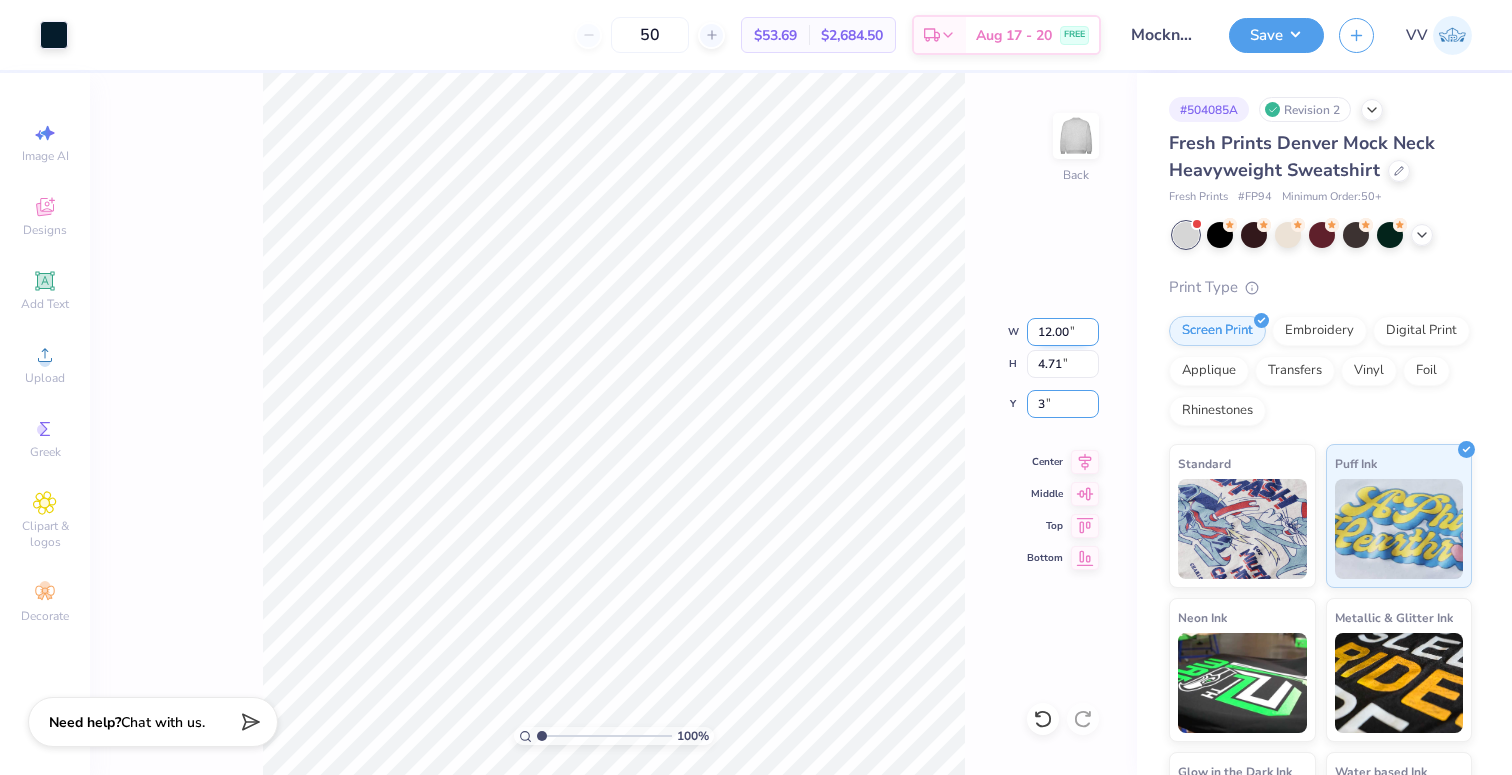 type on "3.00" 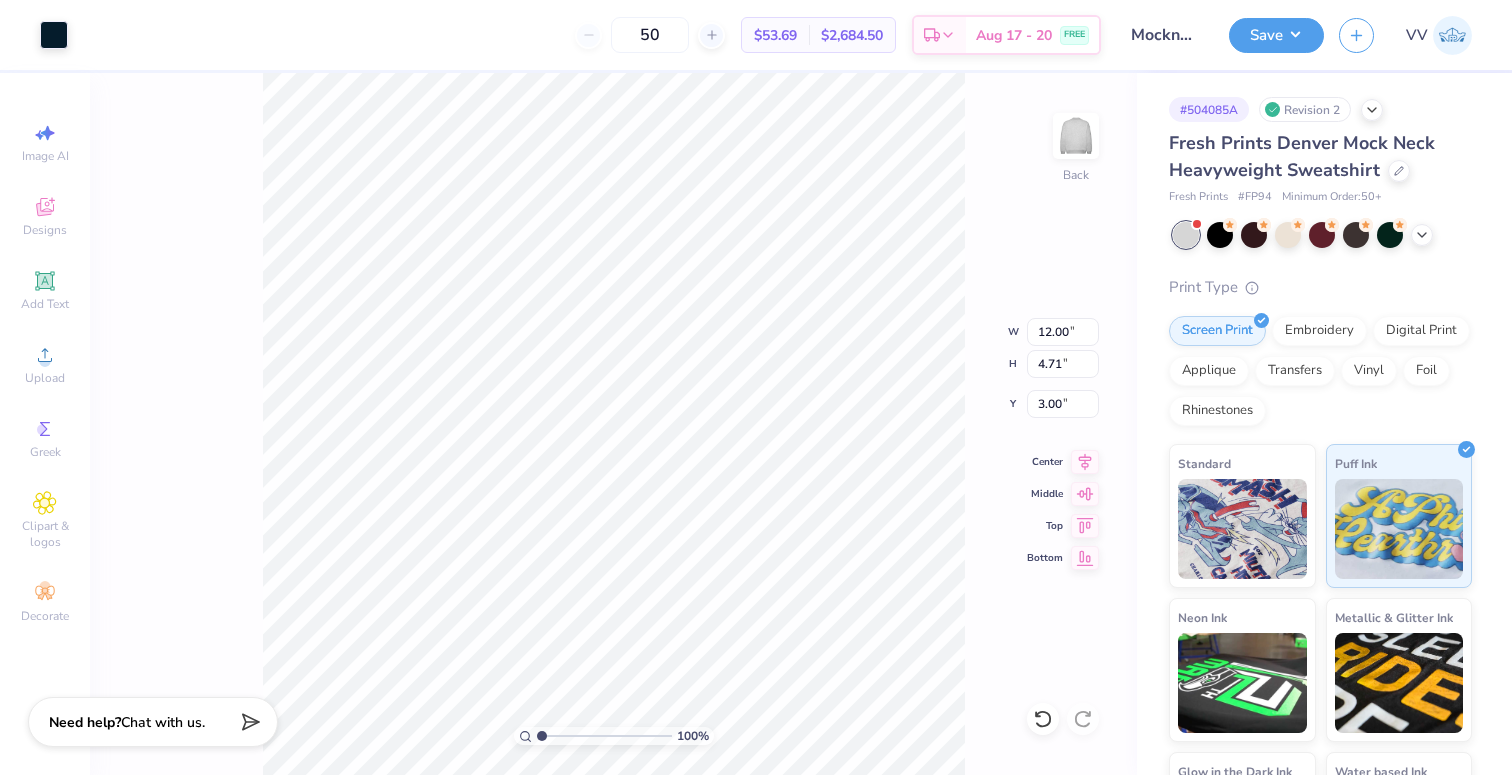 drag, startPoint x: 1271, startPoint y: 26, endPoint x: 1282, endPoint y: 57, distance: 32.89377 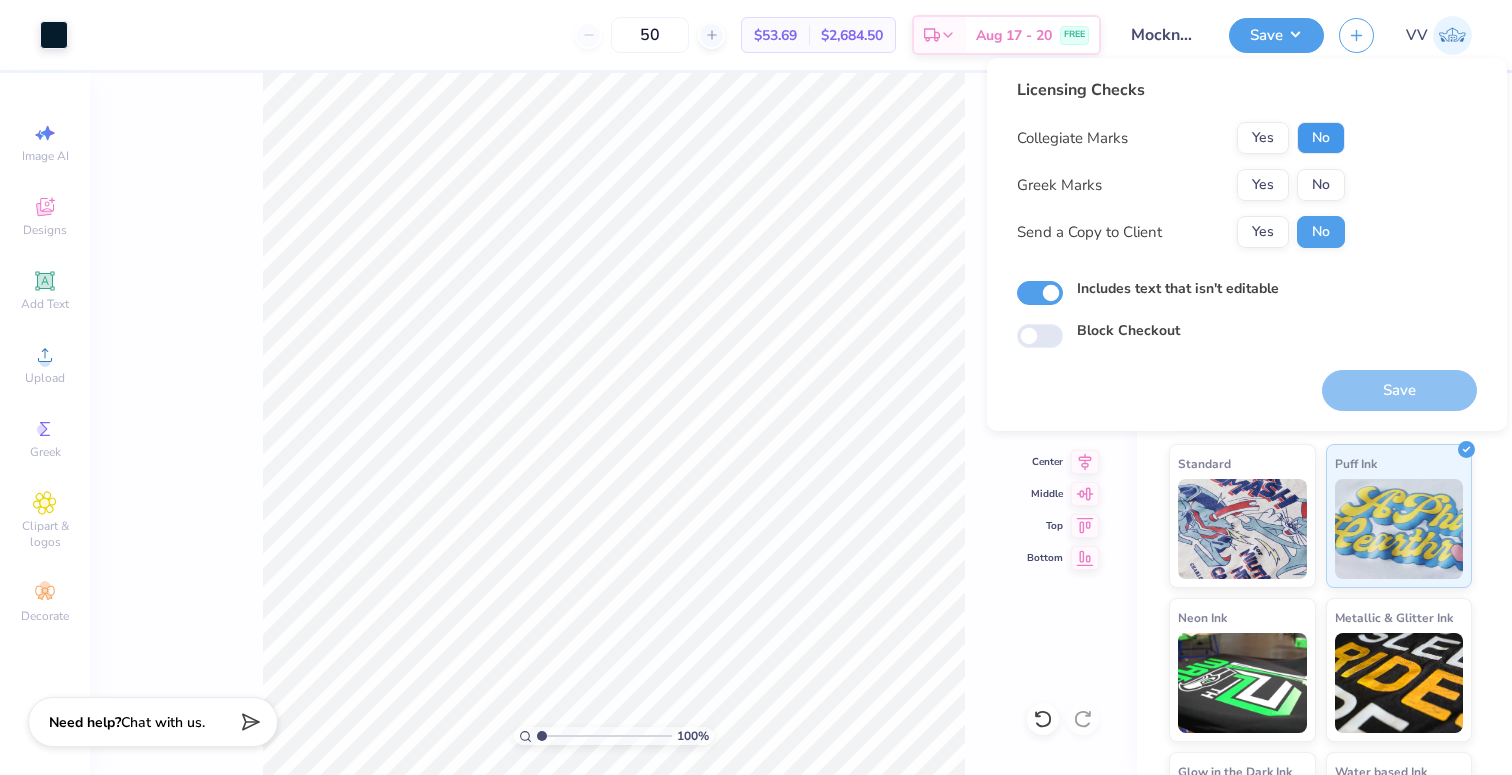 click on "No" at bounding box center (1321, 138) 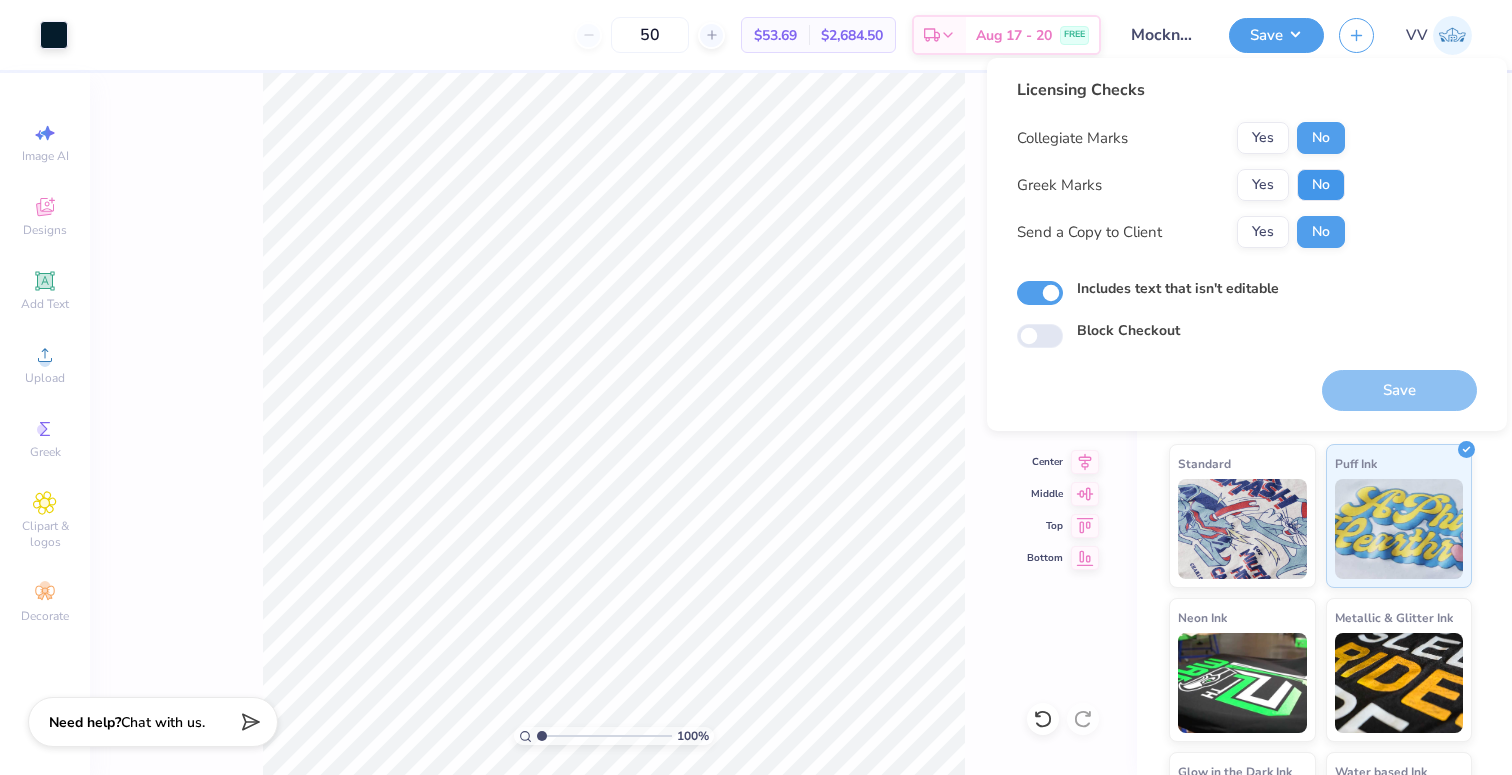 click on "No" at bounding box center [1321, 185] 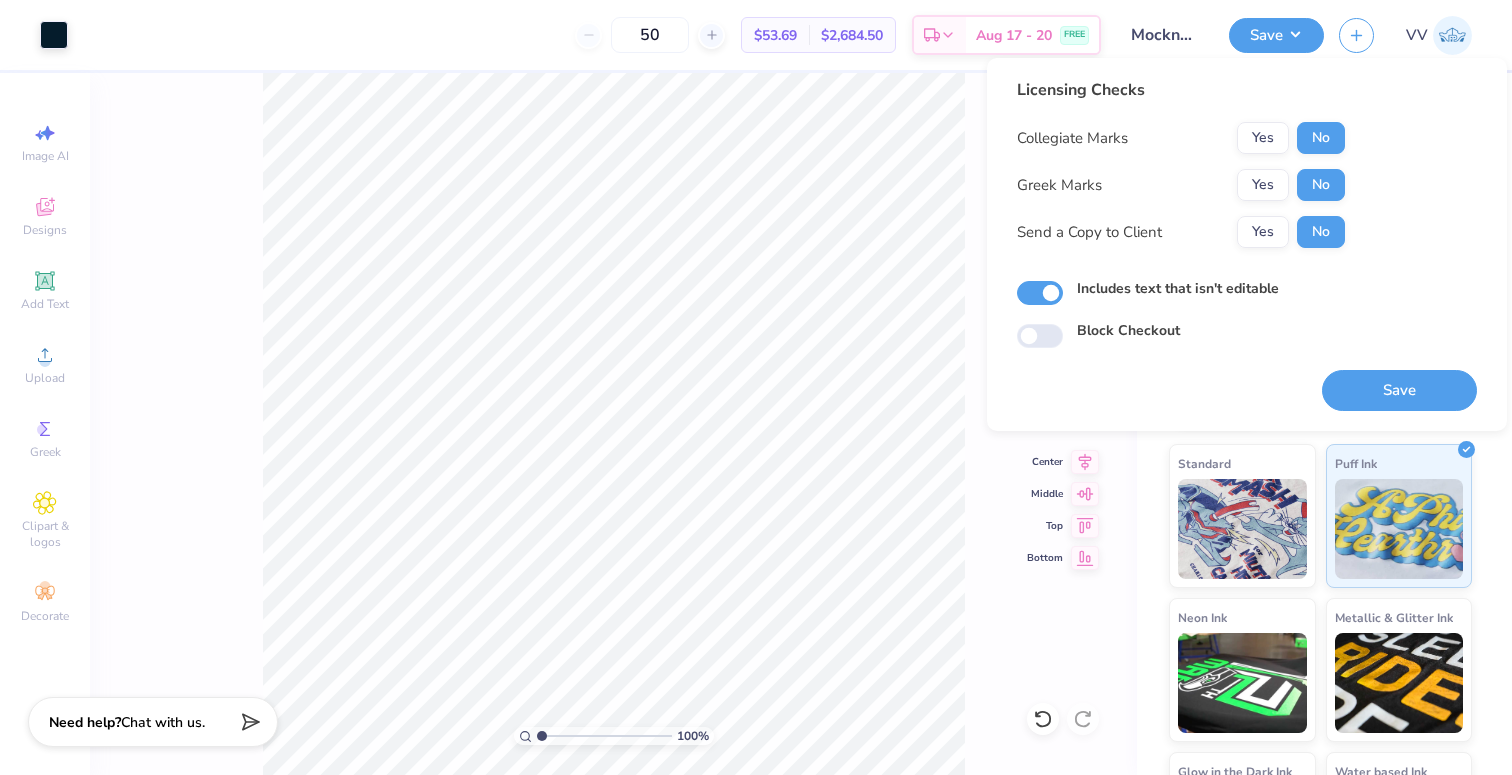 drag, startPoint x: 1406, startPoint y: 392, endPoint x: 1300, endPoint y: 300, distance: 140.35669 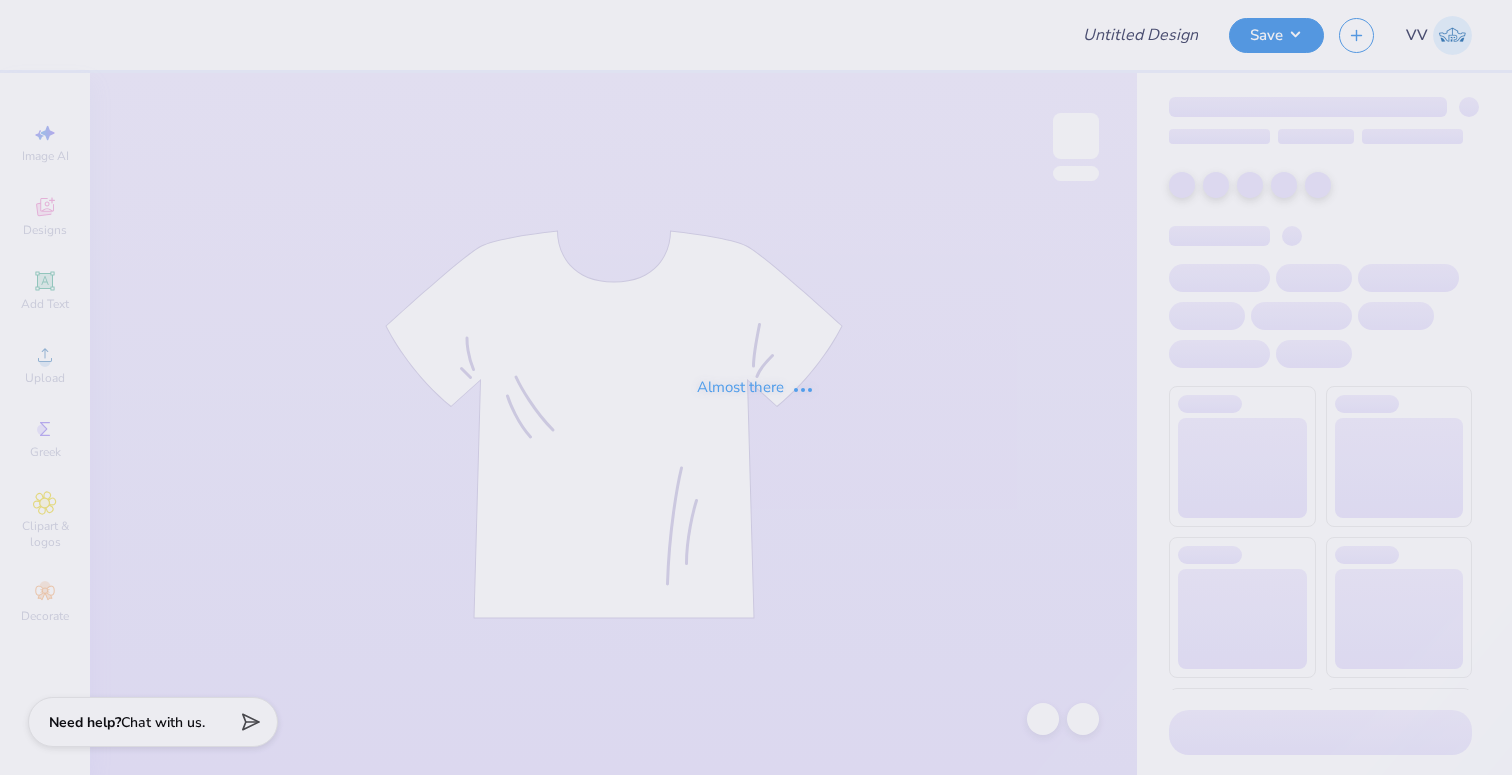 scroll, scrollTop: 0, scrollLeft: 0, axis: both 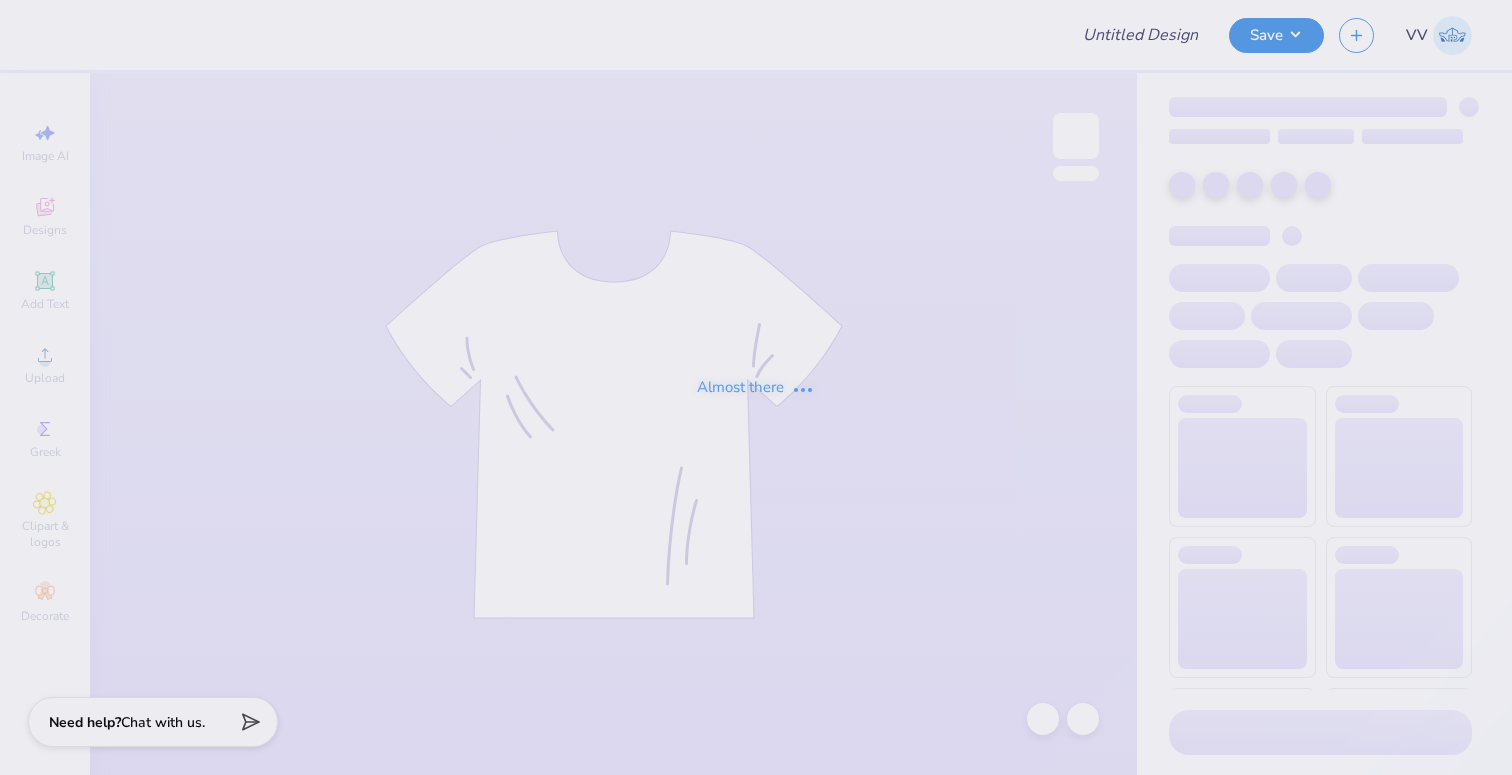 type on "[ORGANIZATION] Rush" 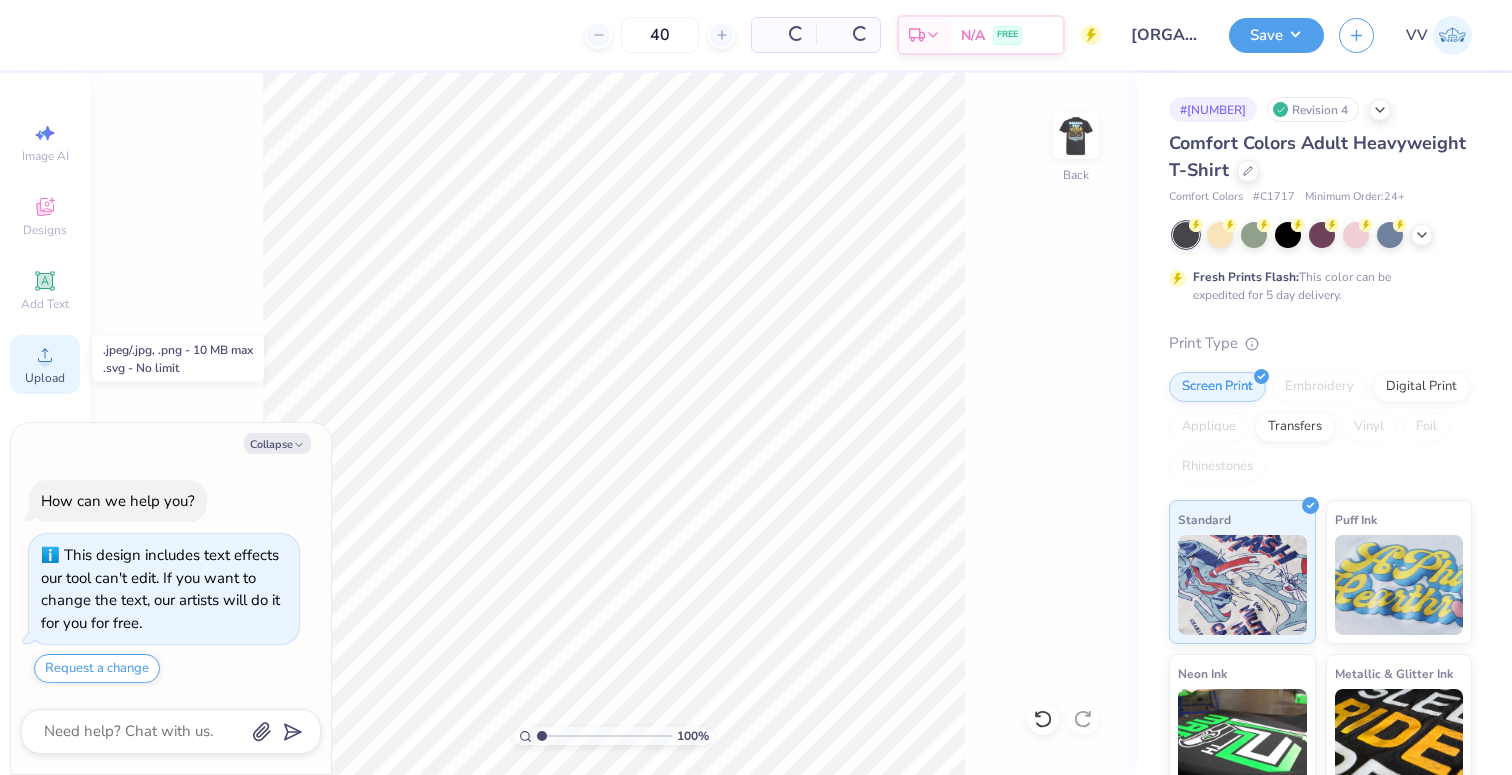 click 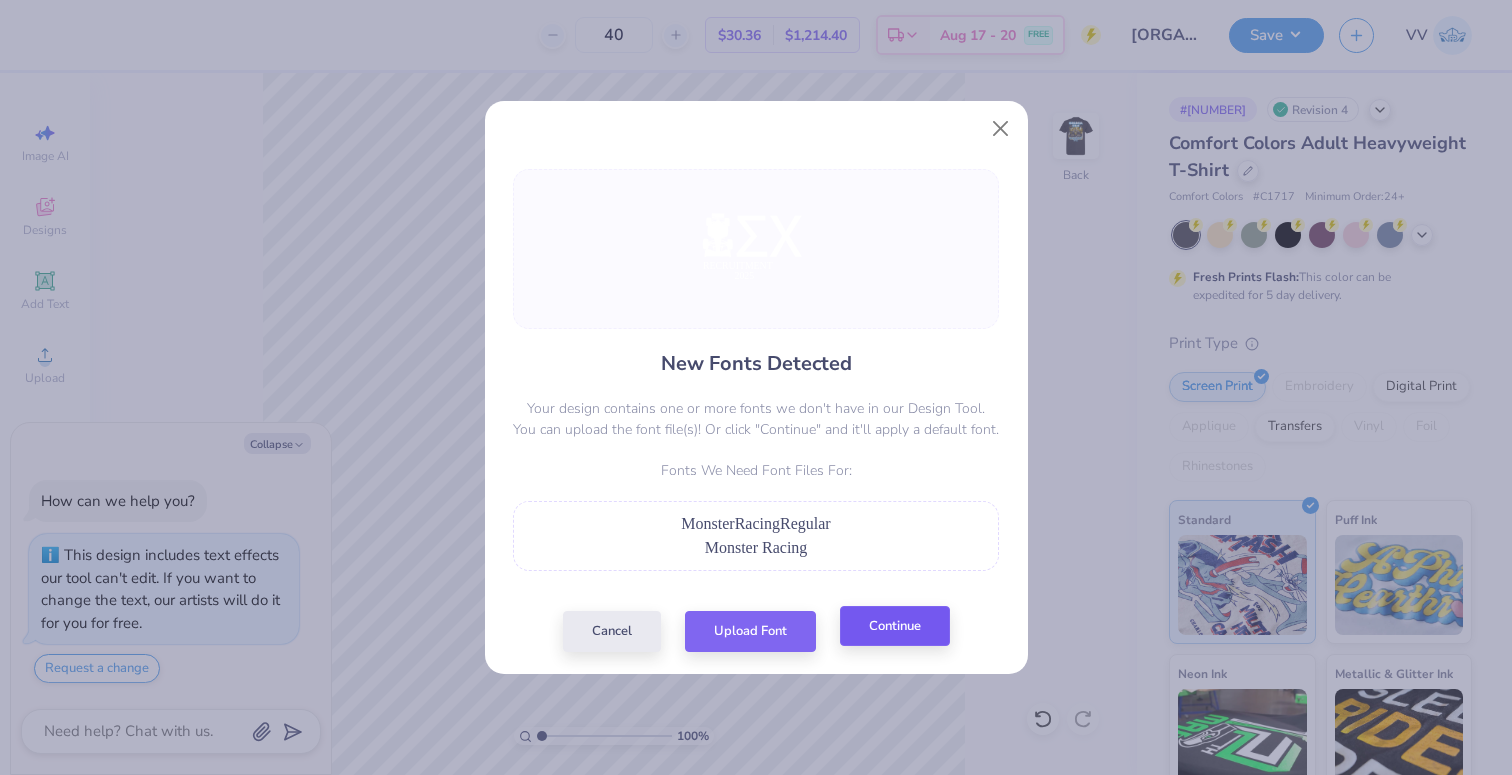 type on "x" 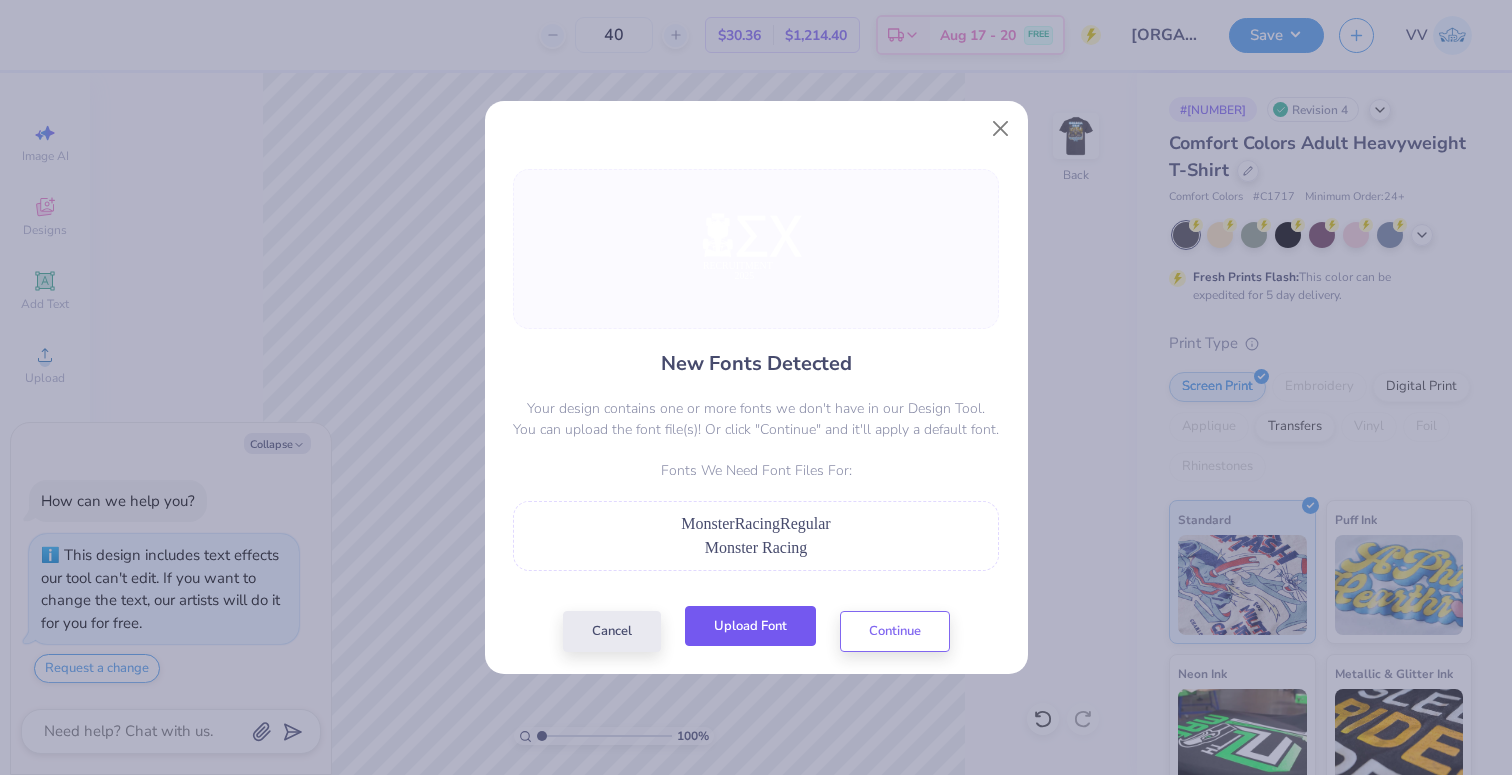 click on "Upload Font" at bounding box center [750, 626] 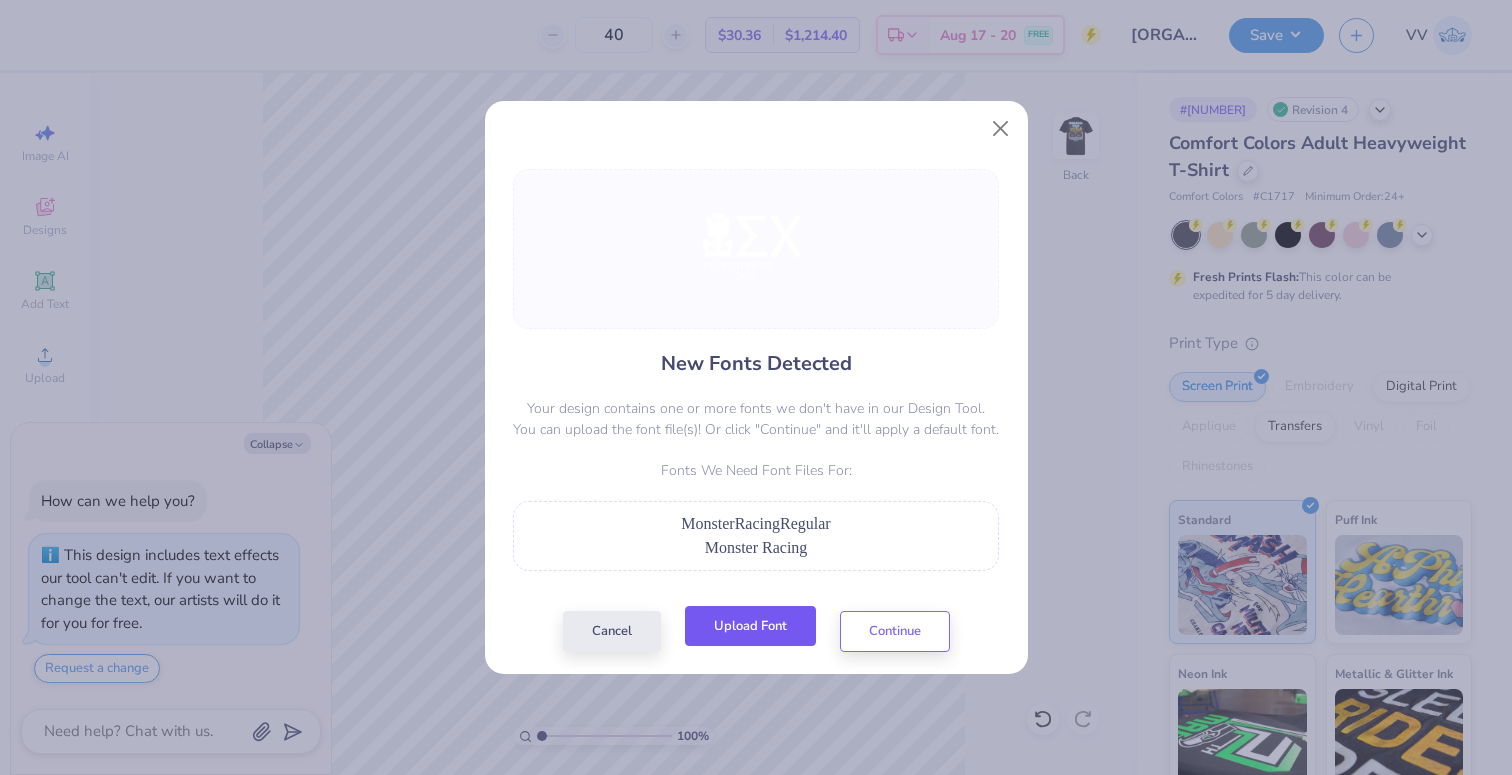 click on "Upload Font" at bounding box center (750, 626) 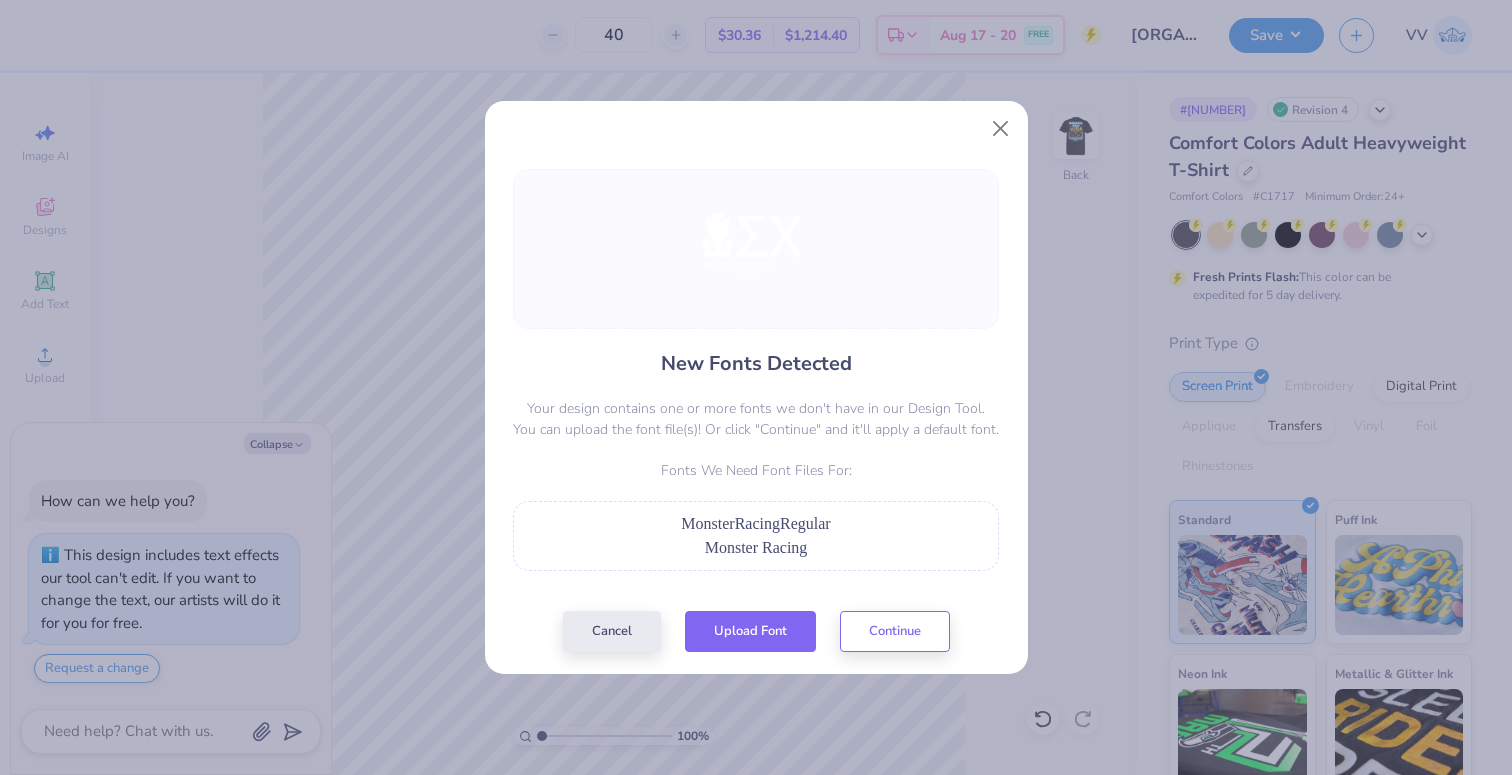 type 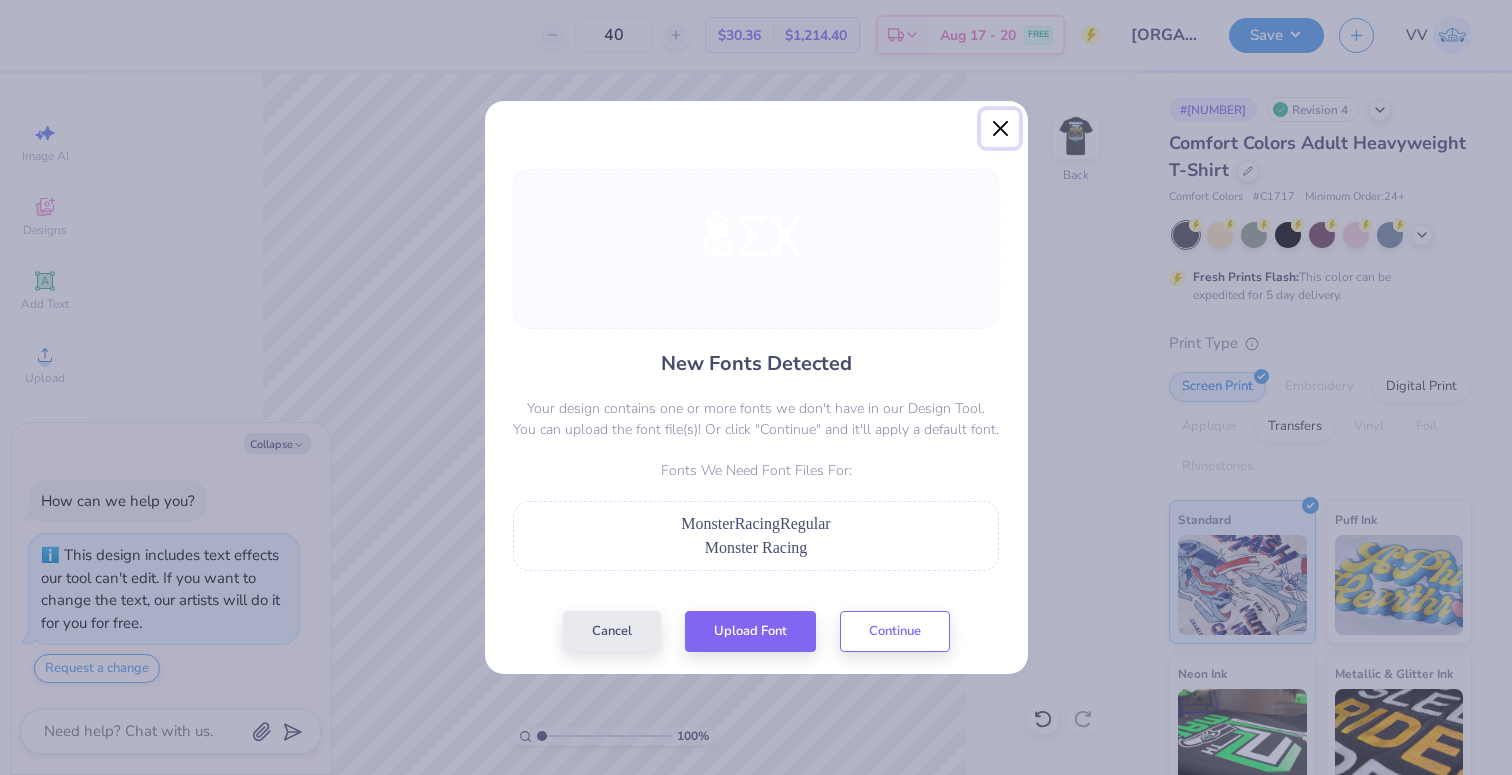 click at bounding box center (1000, 129) 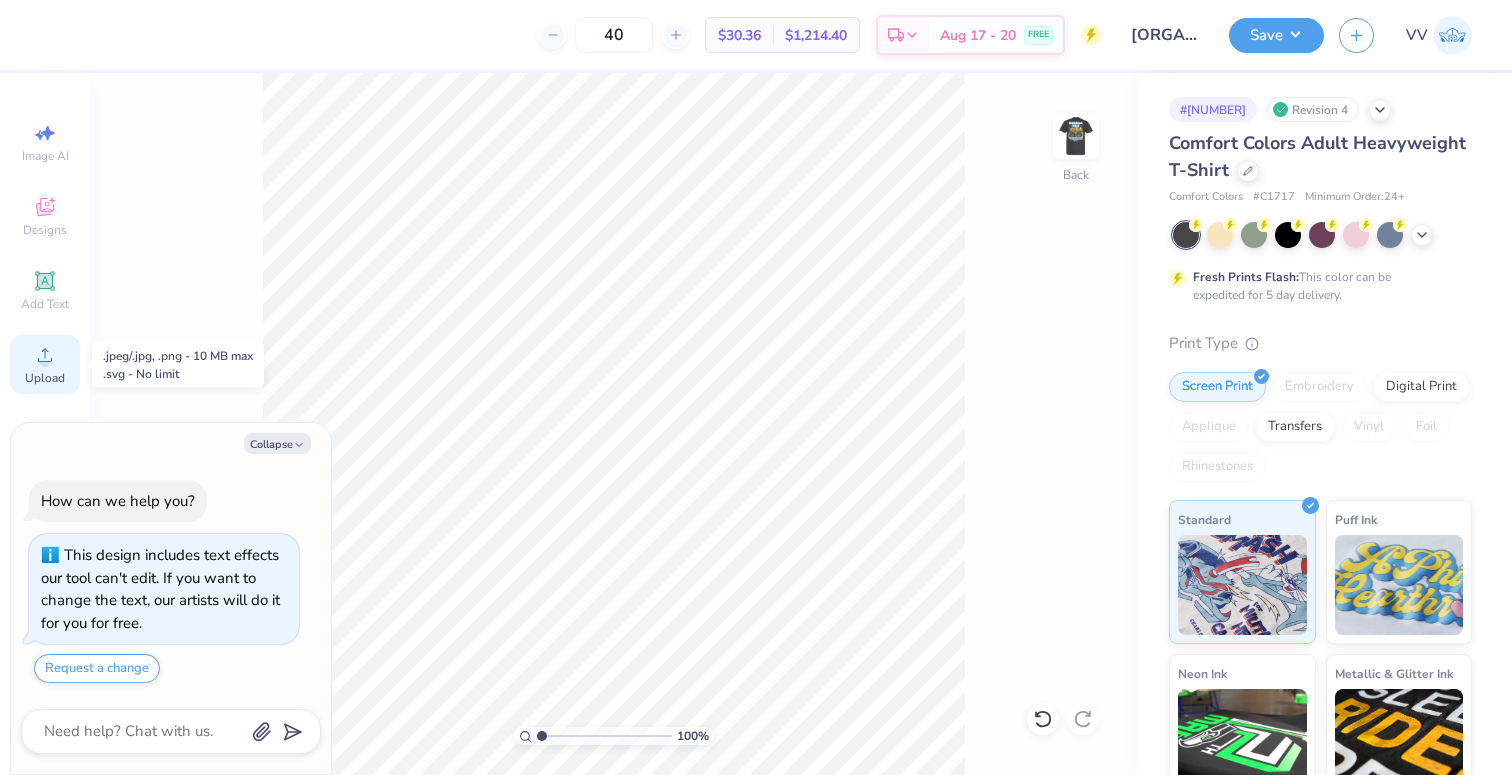 click on "Upload" at bounding box center [45, 364] 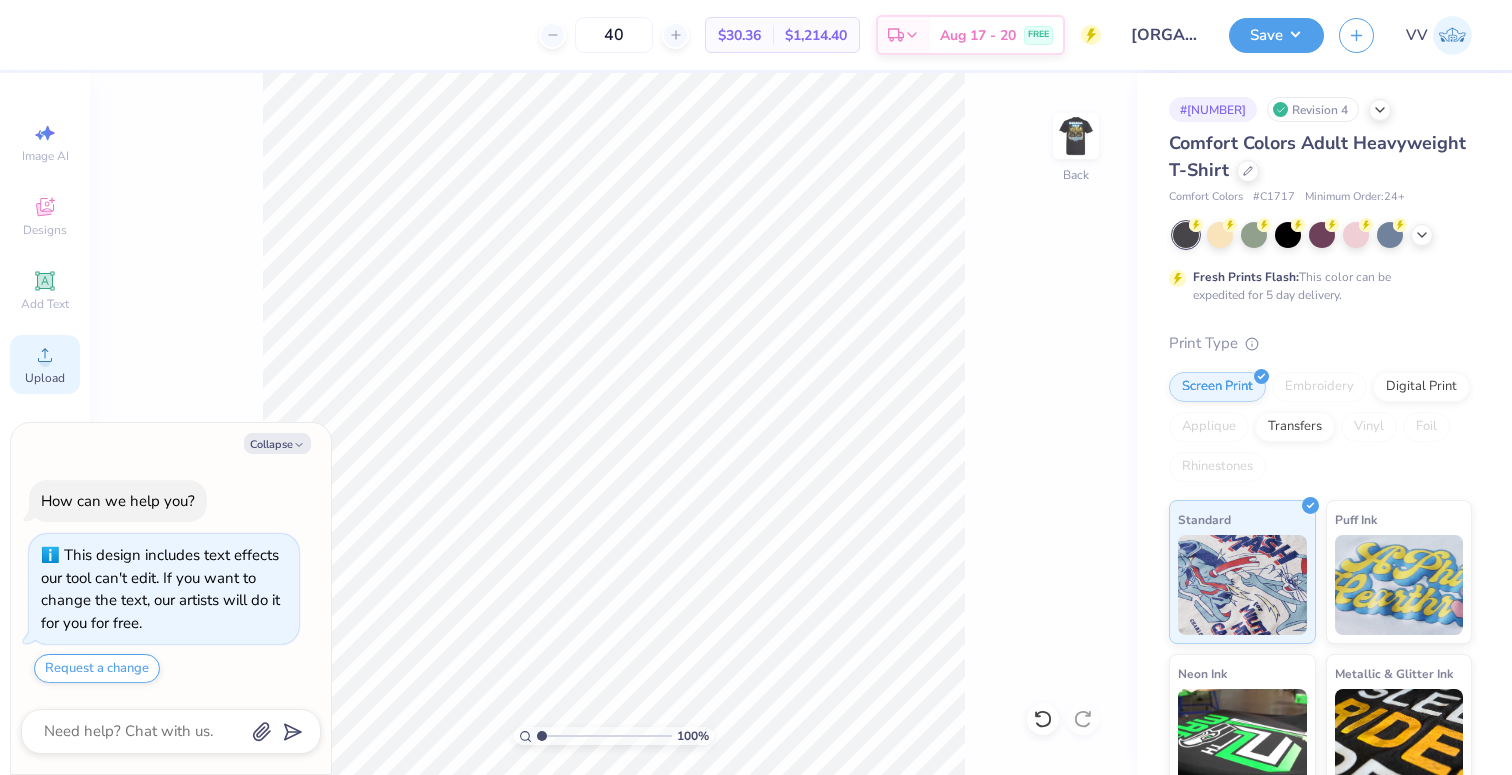 click 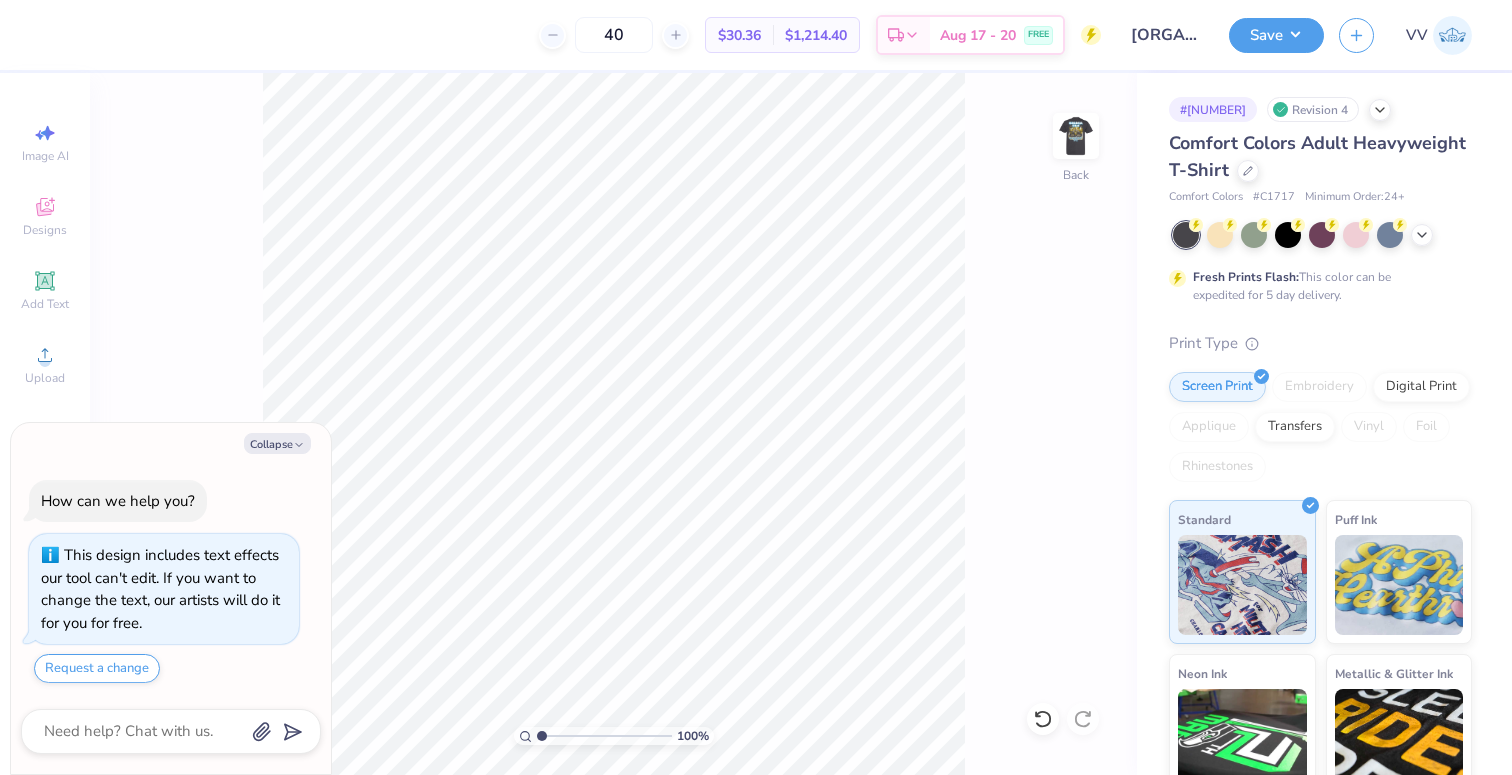 type on "x" 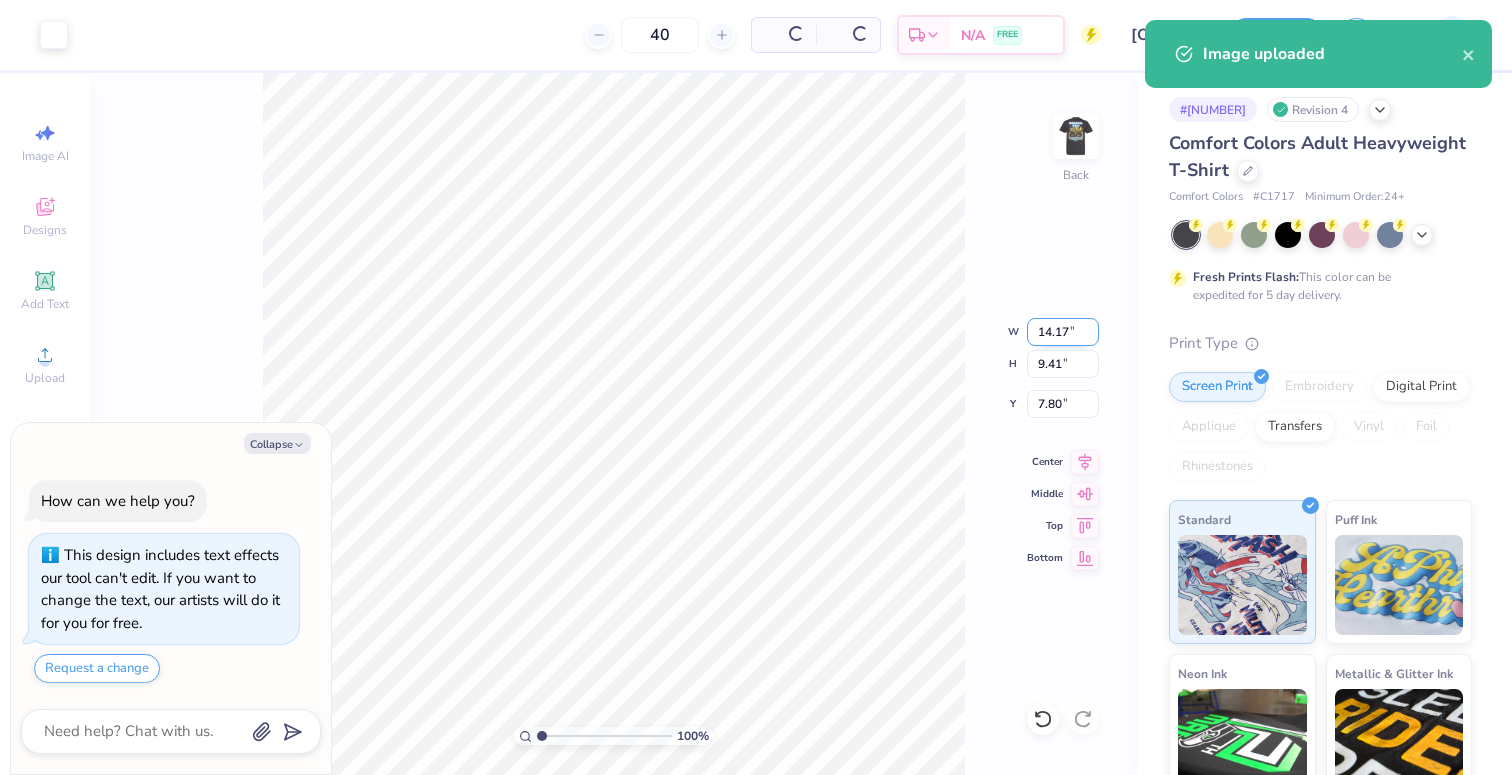 click on "14.17" at bounding box center [1063, 332] 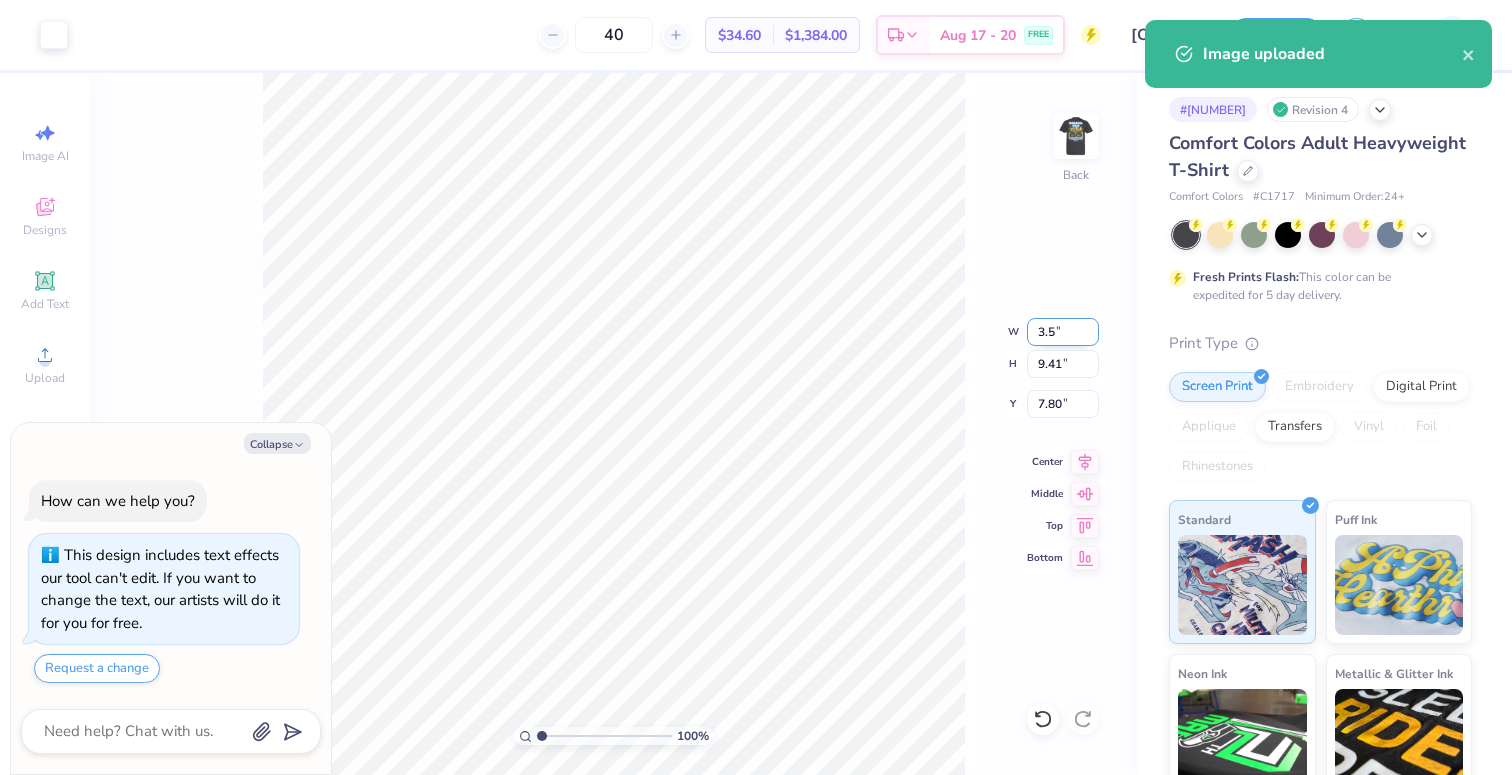 type on "3.5" 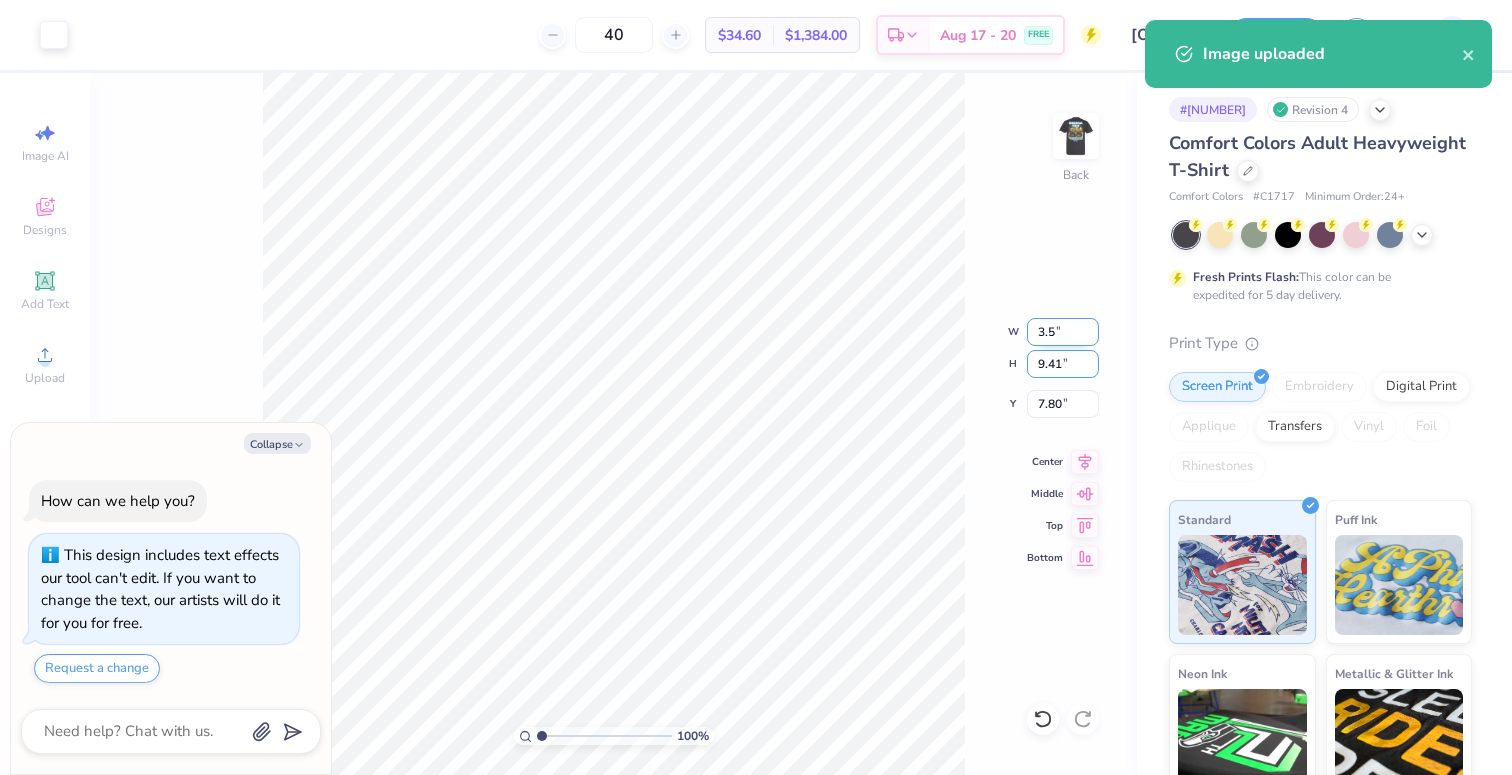 type on "x" 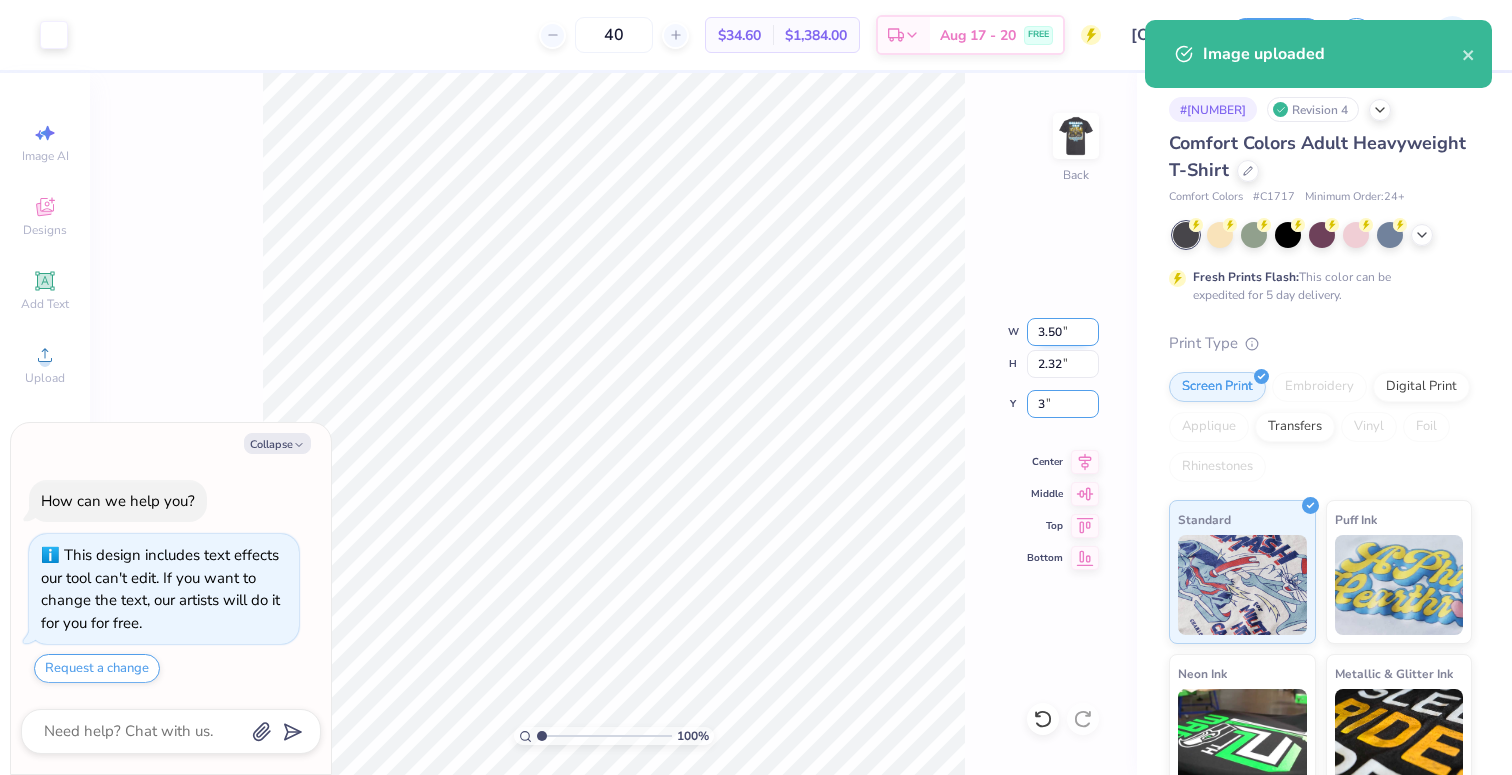 type on "3" 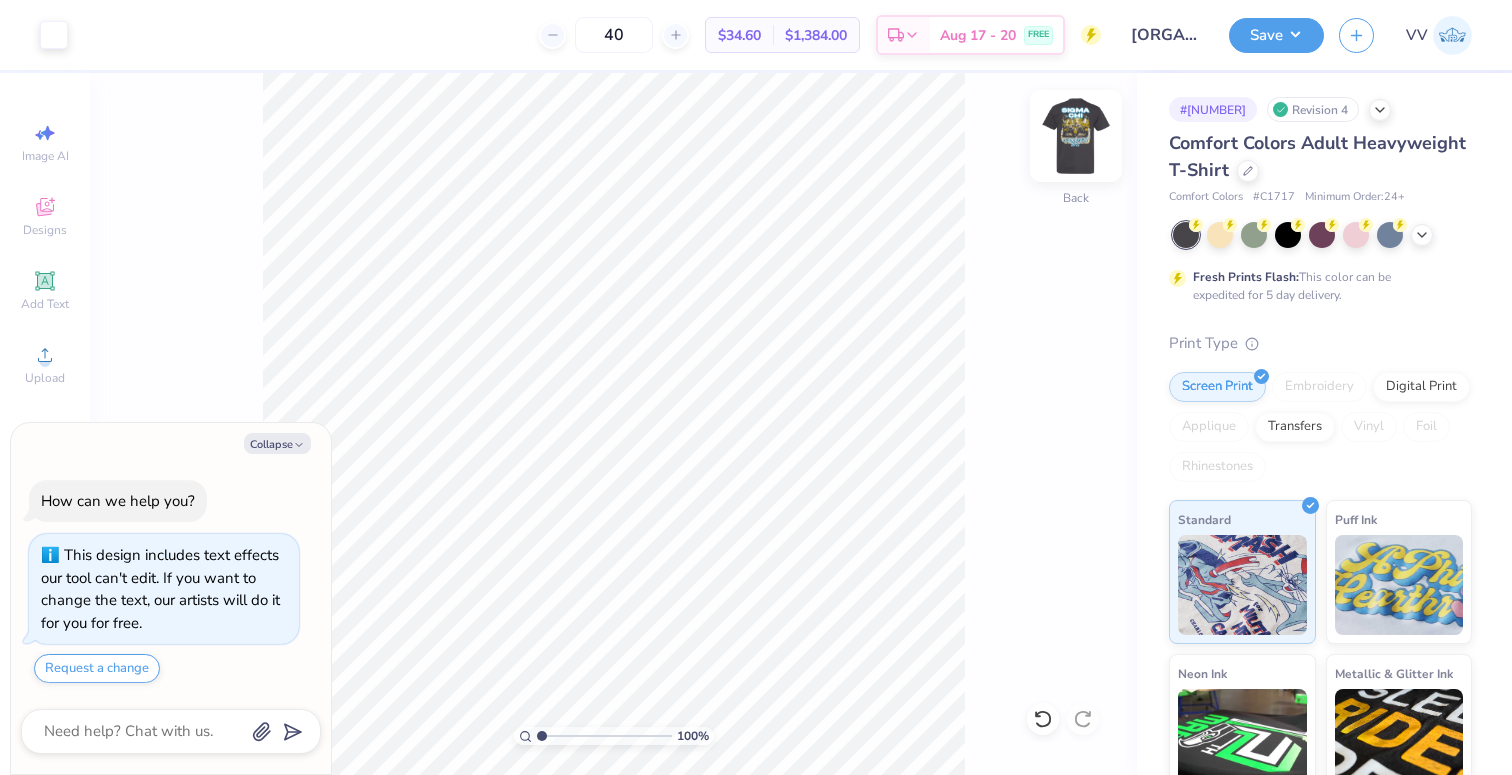 click at bounding box center [1076, 136] 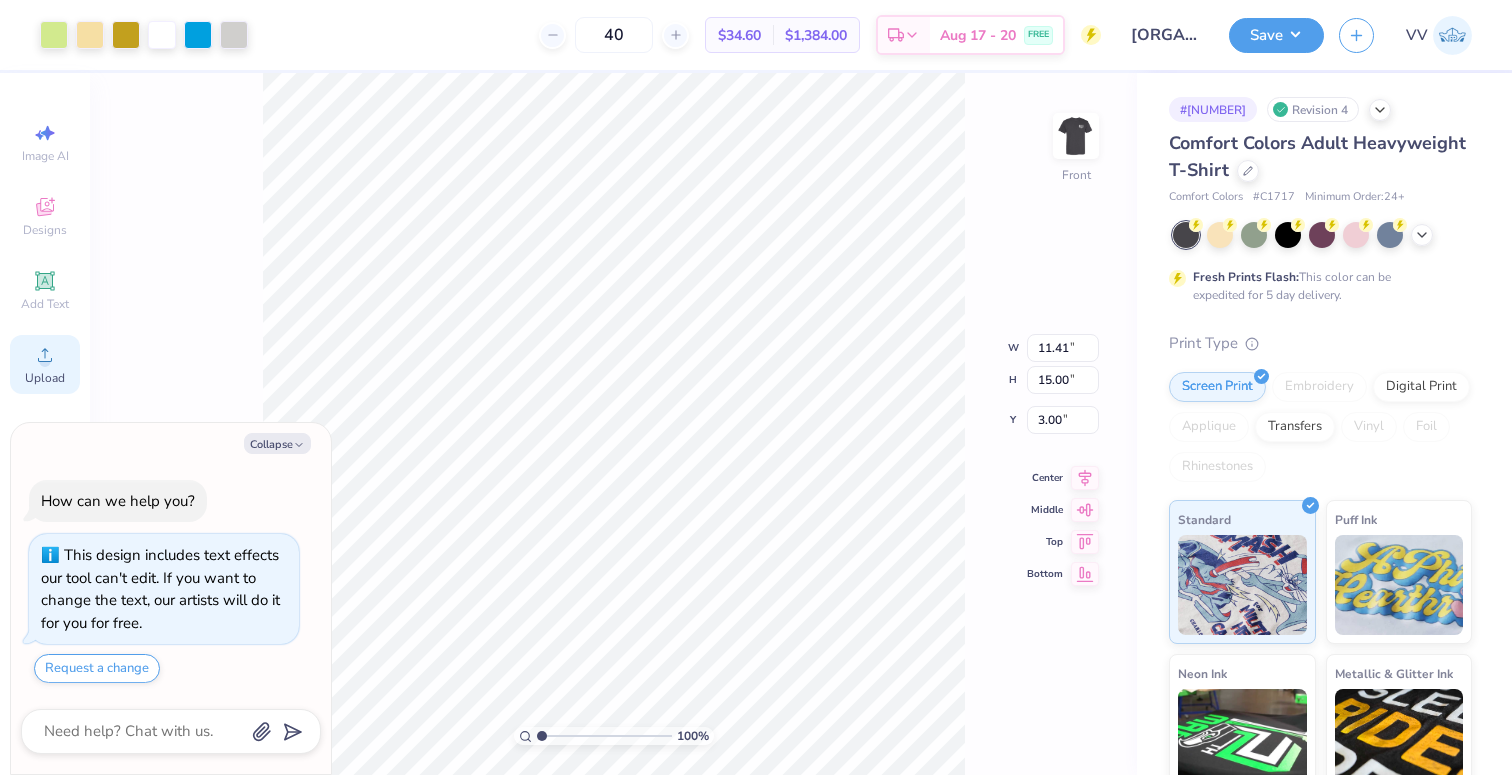 click on "Upload" at bounding box center [45, 364] 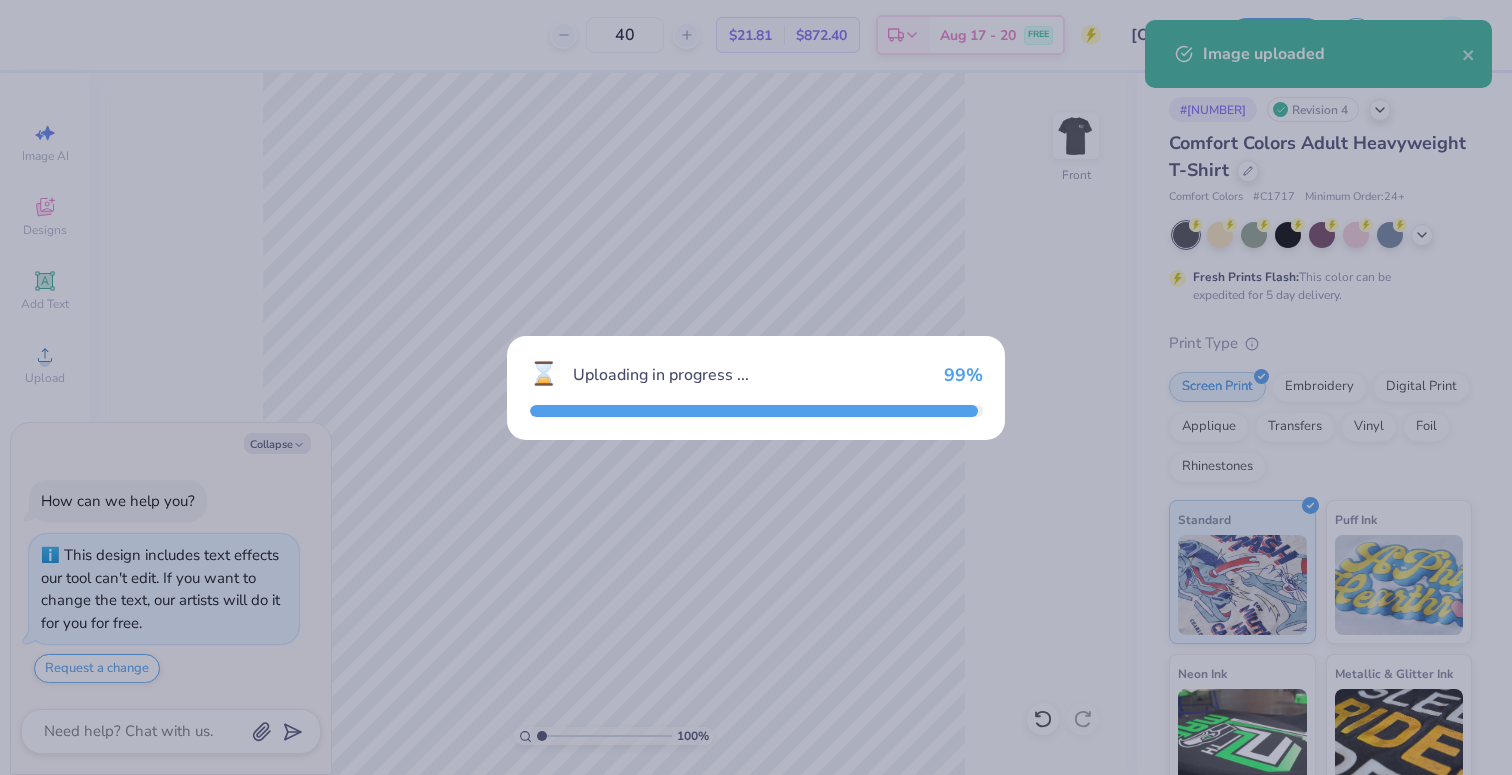 type on "x" 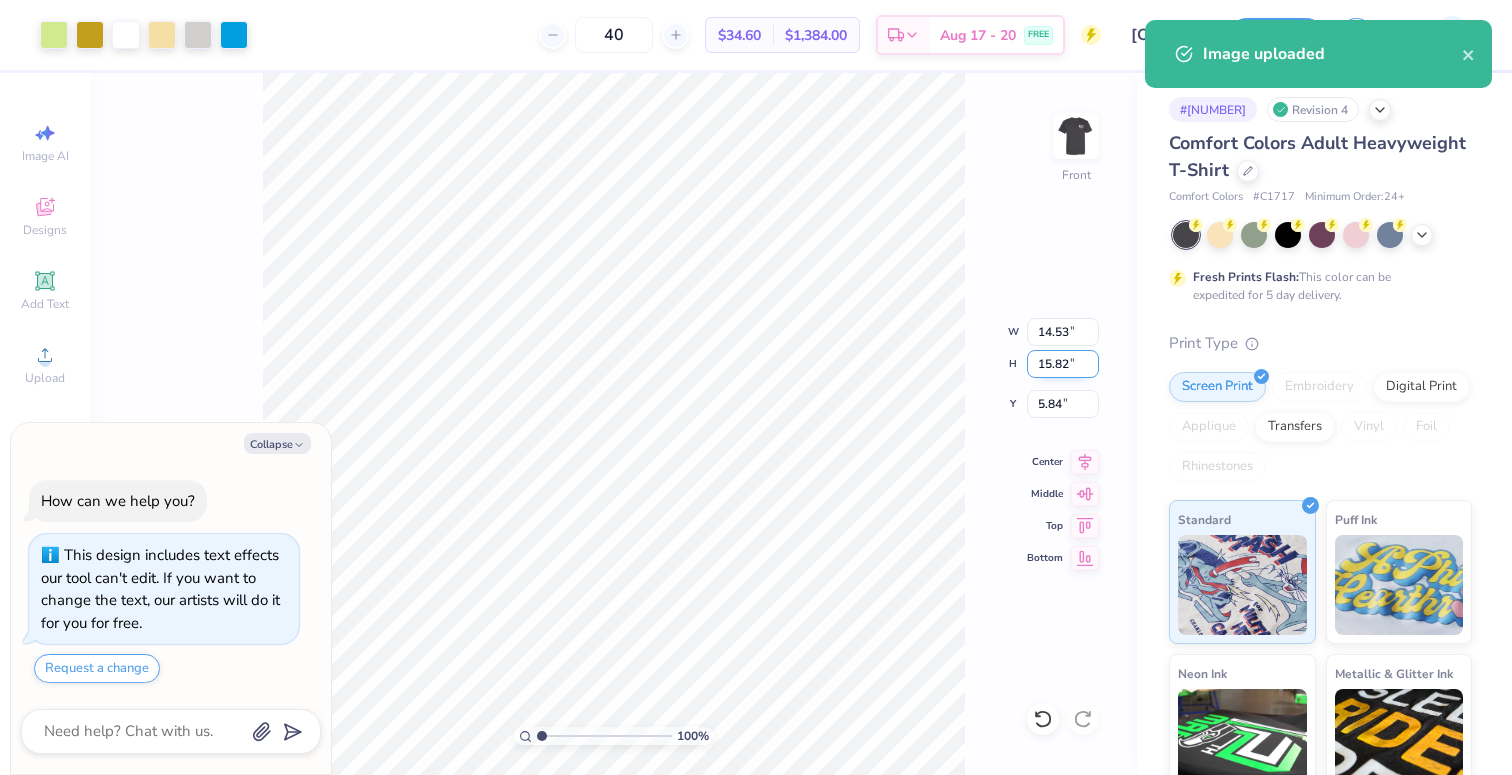 click on "15.82" at bounding box center (1063, 364) 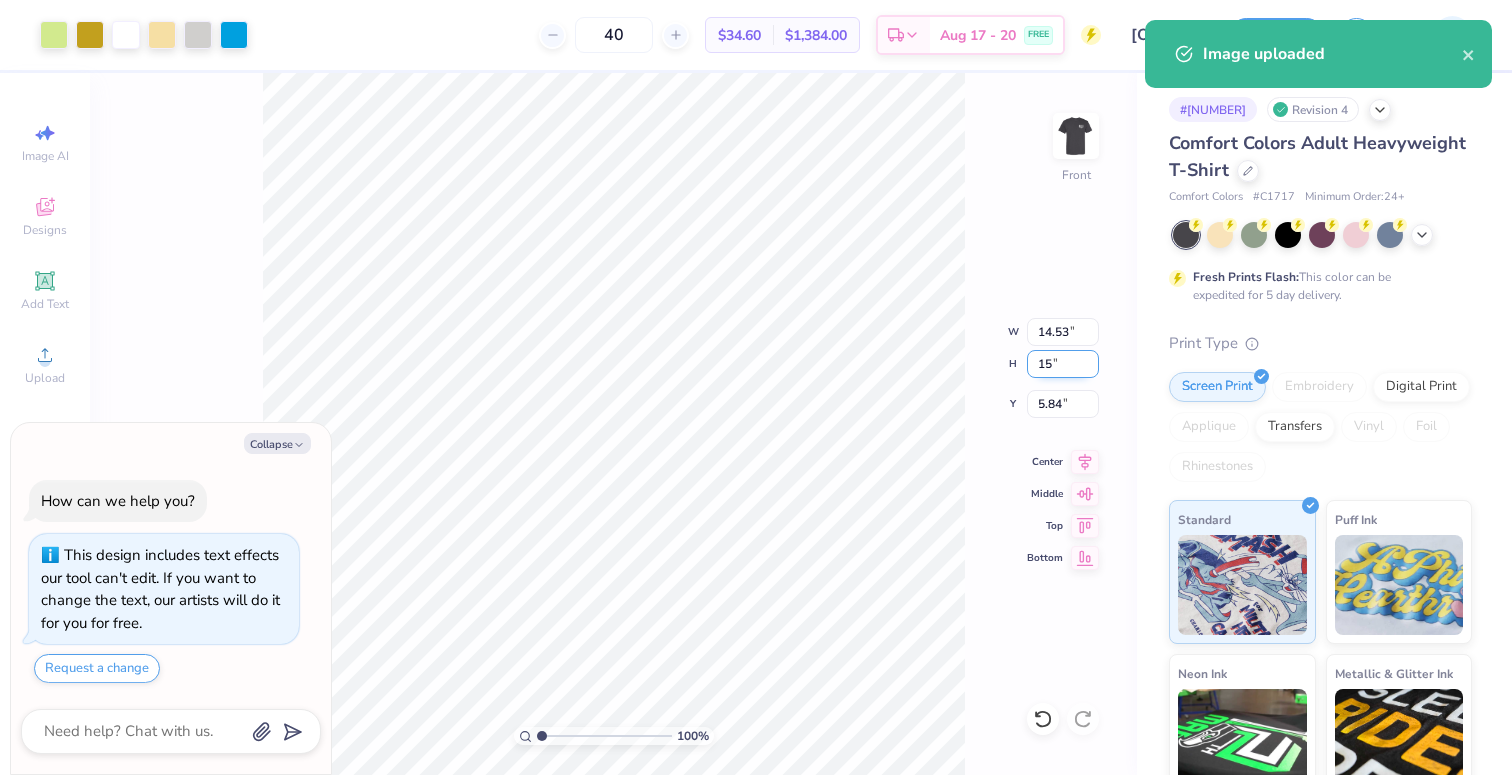 type on "15" 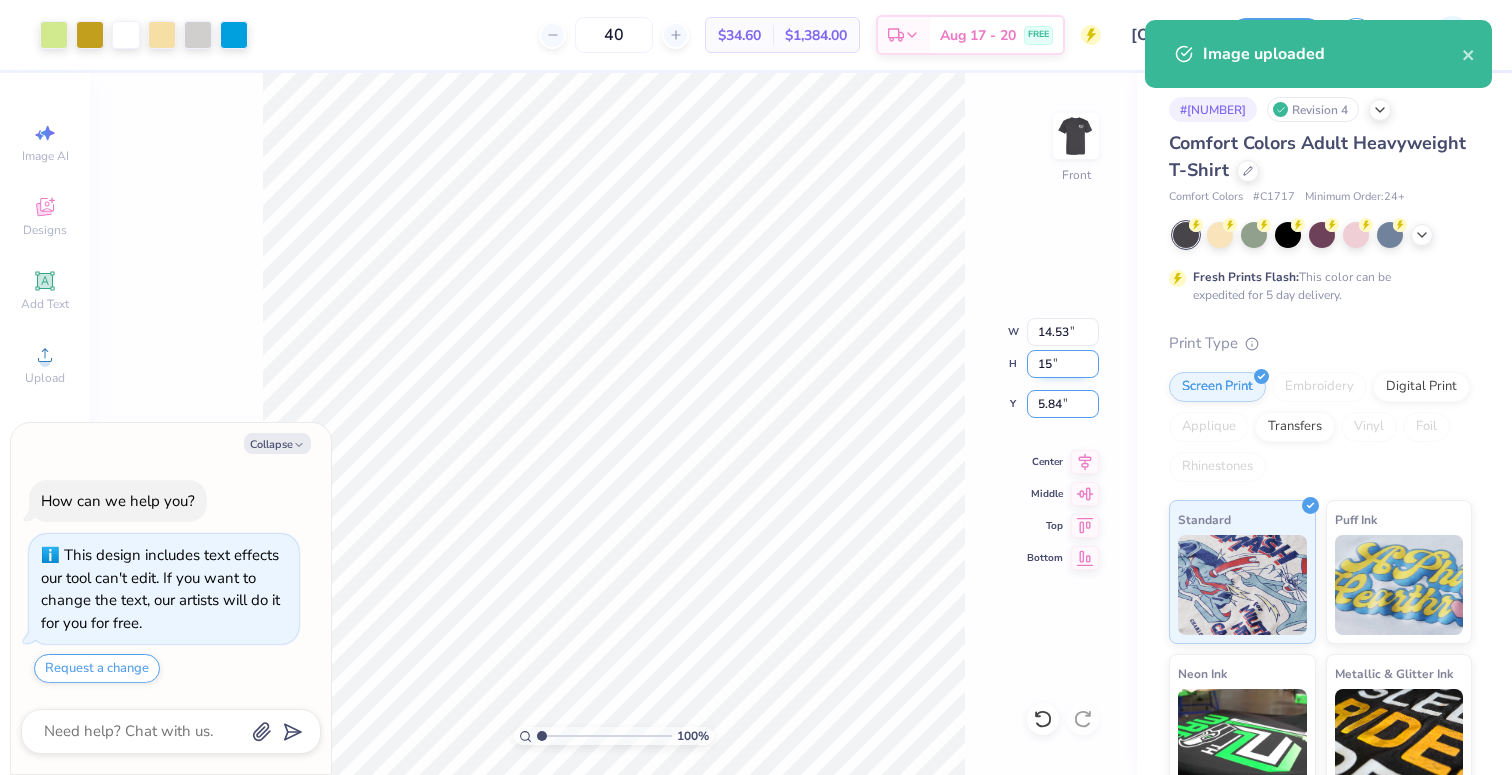 type on "x" 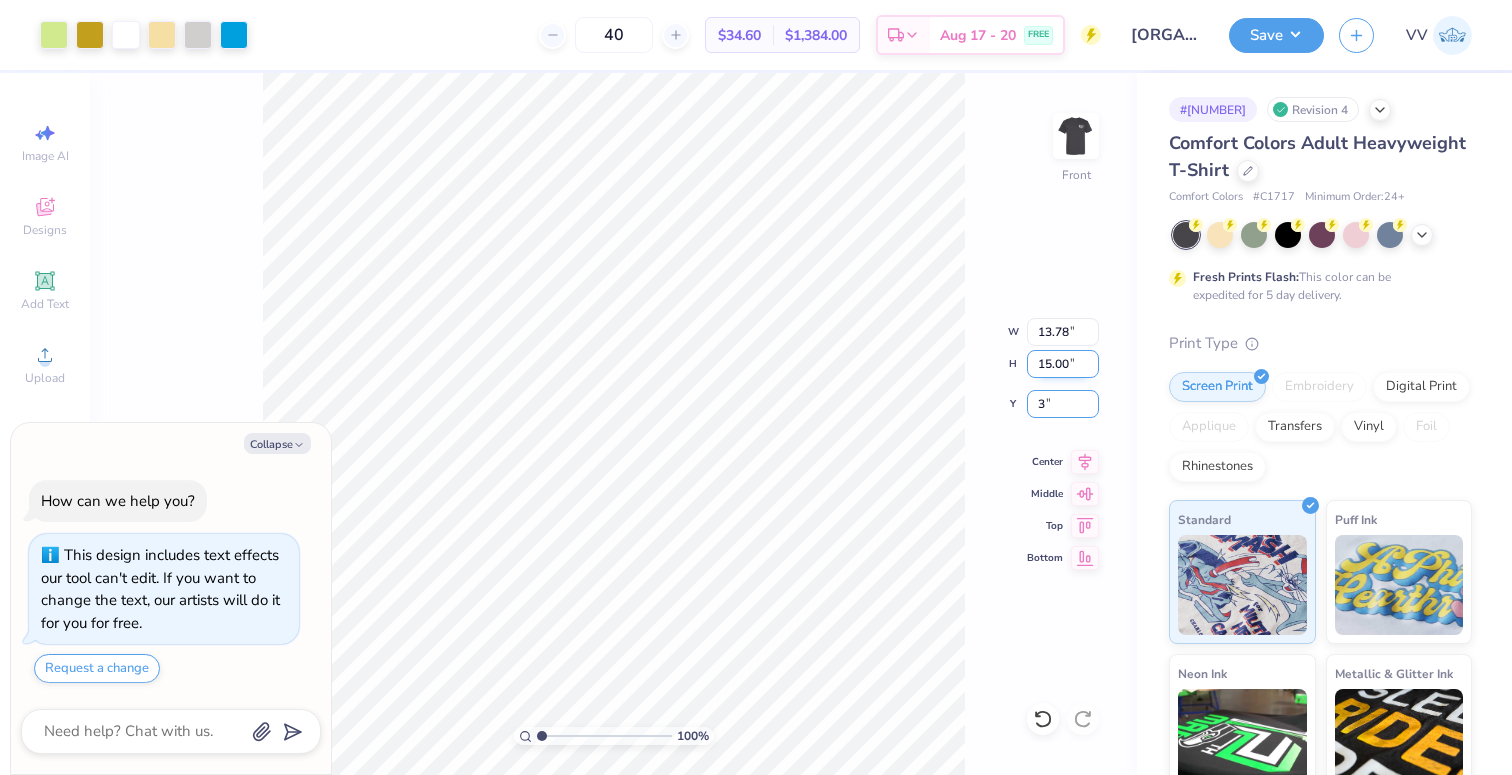 type on "3" 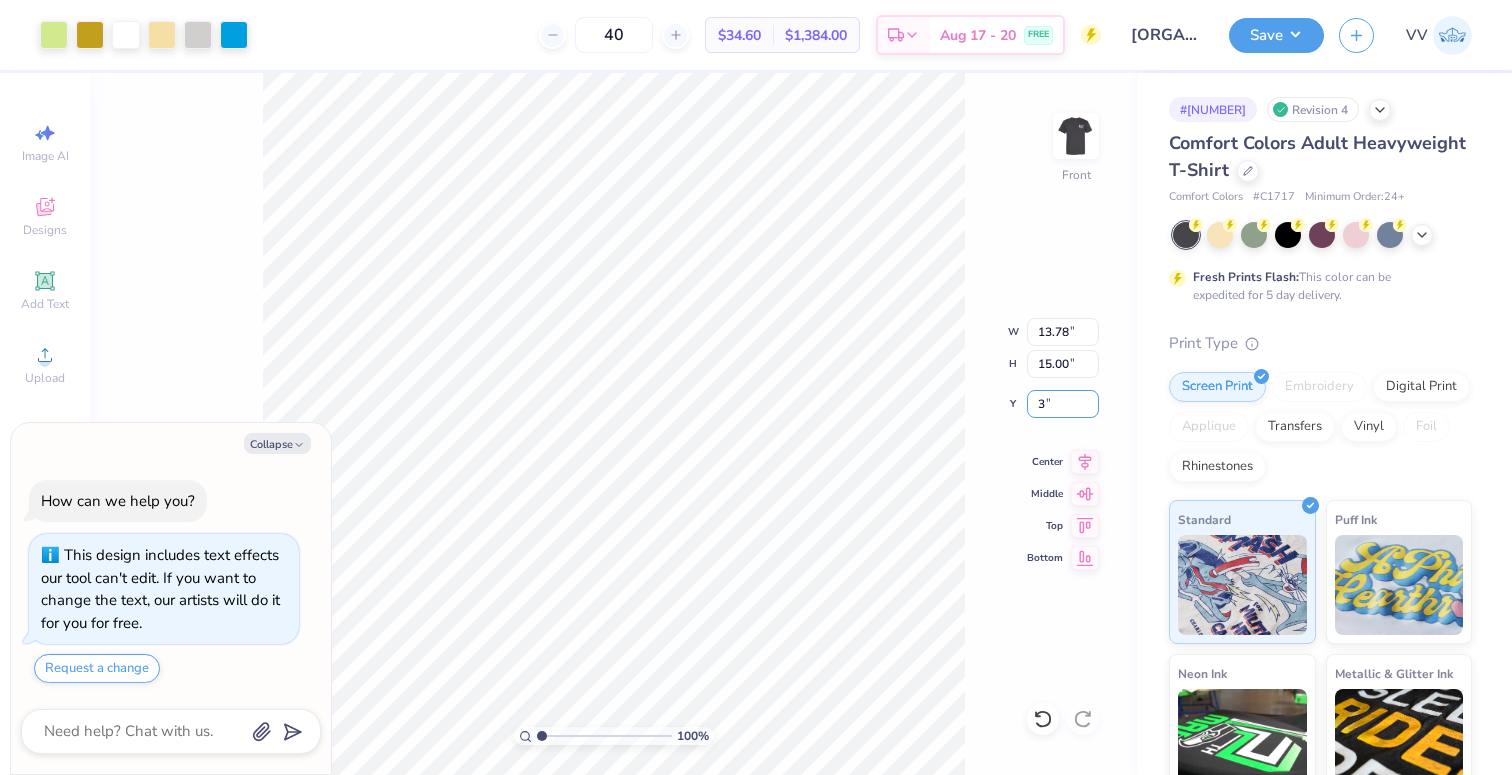 type on "x" 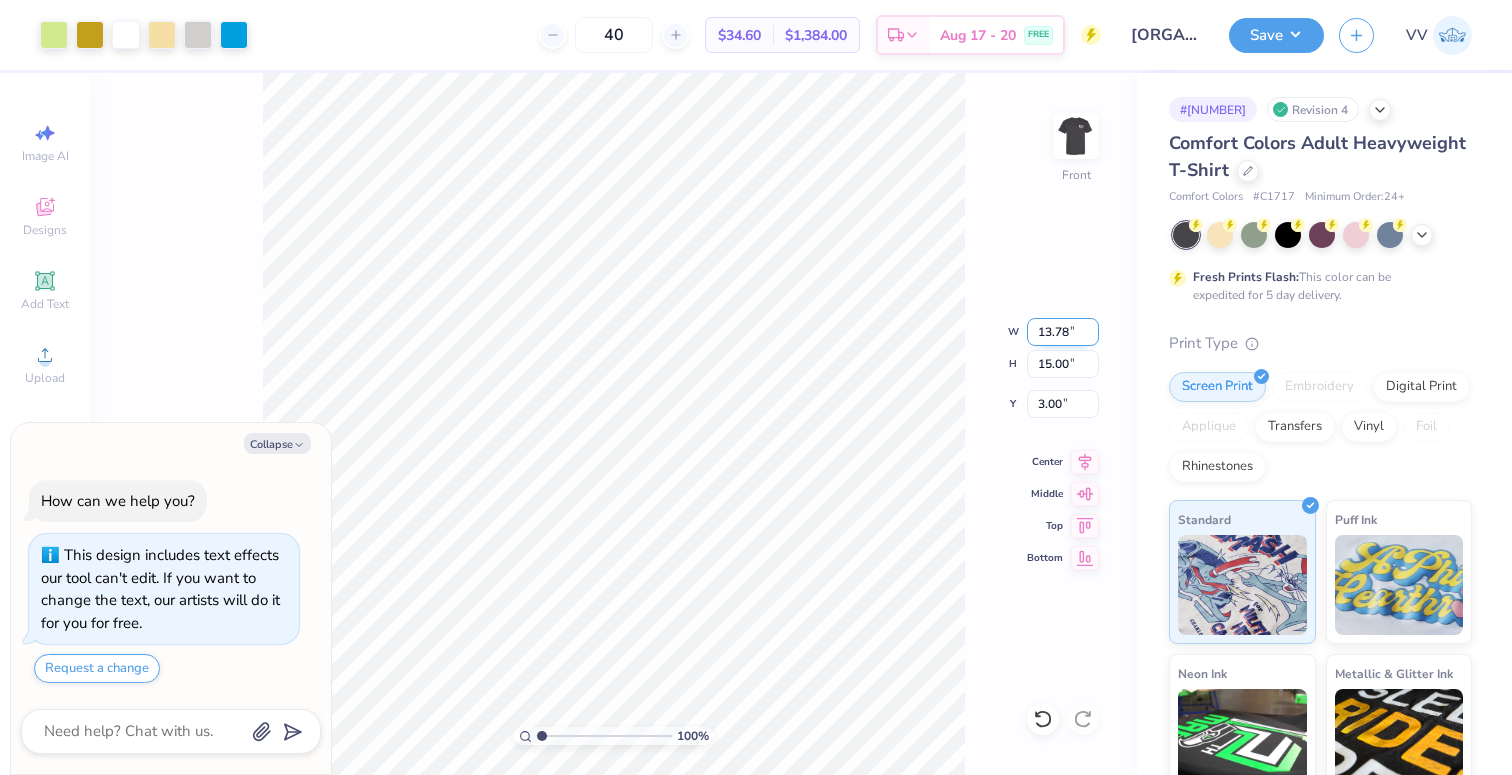 click on "13.78" at bounding box center (1063, 332) 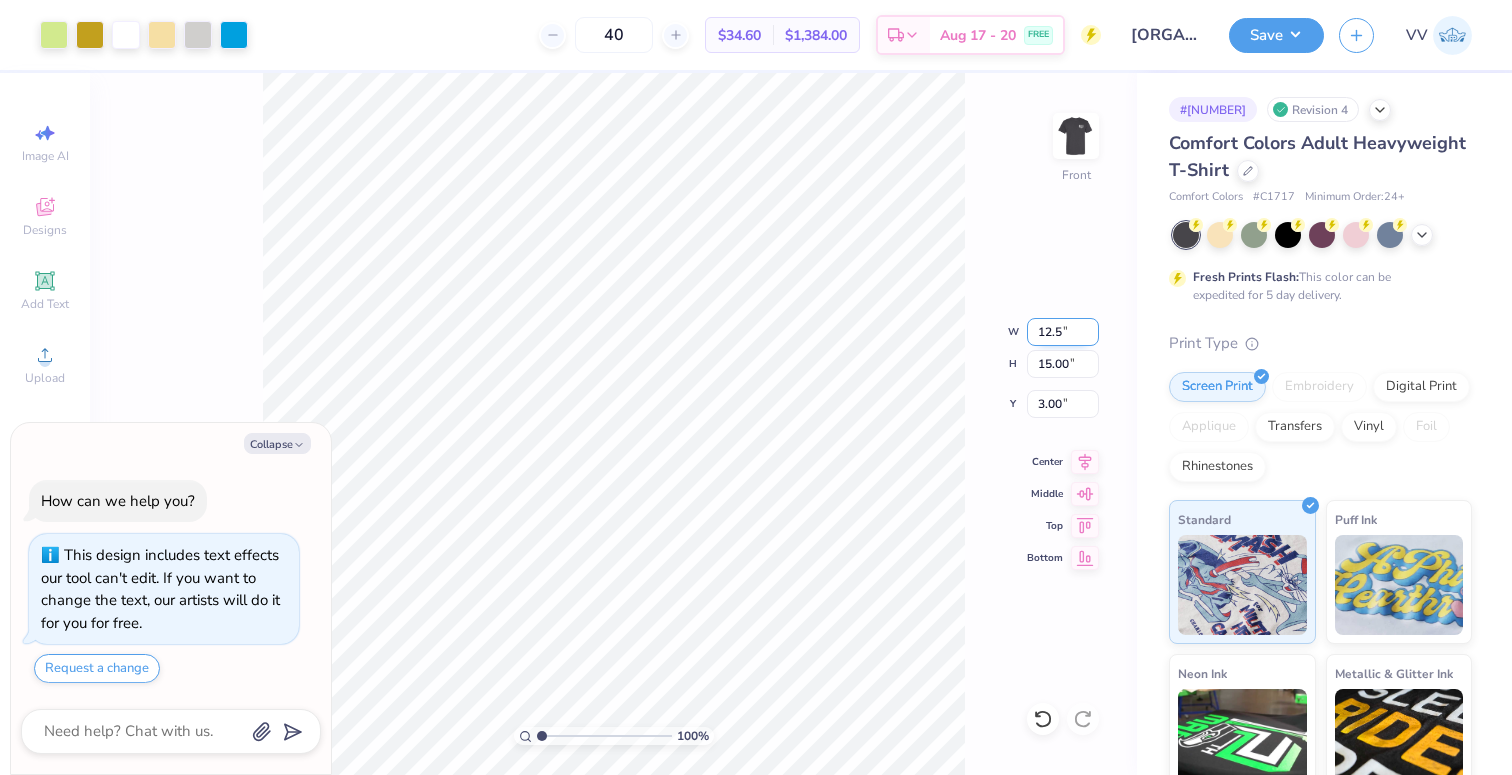 type on "12.5" 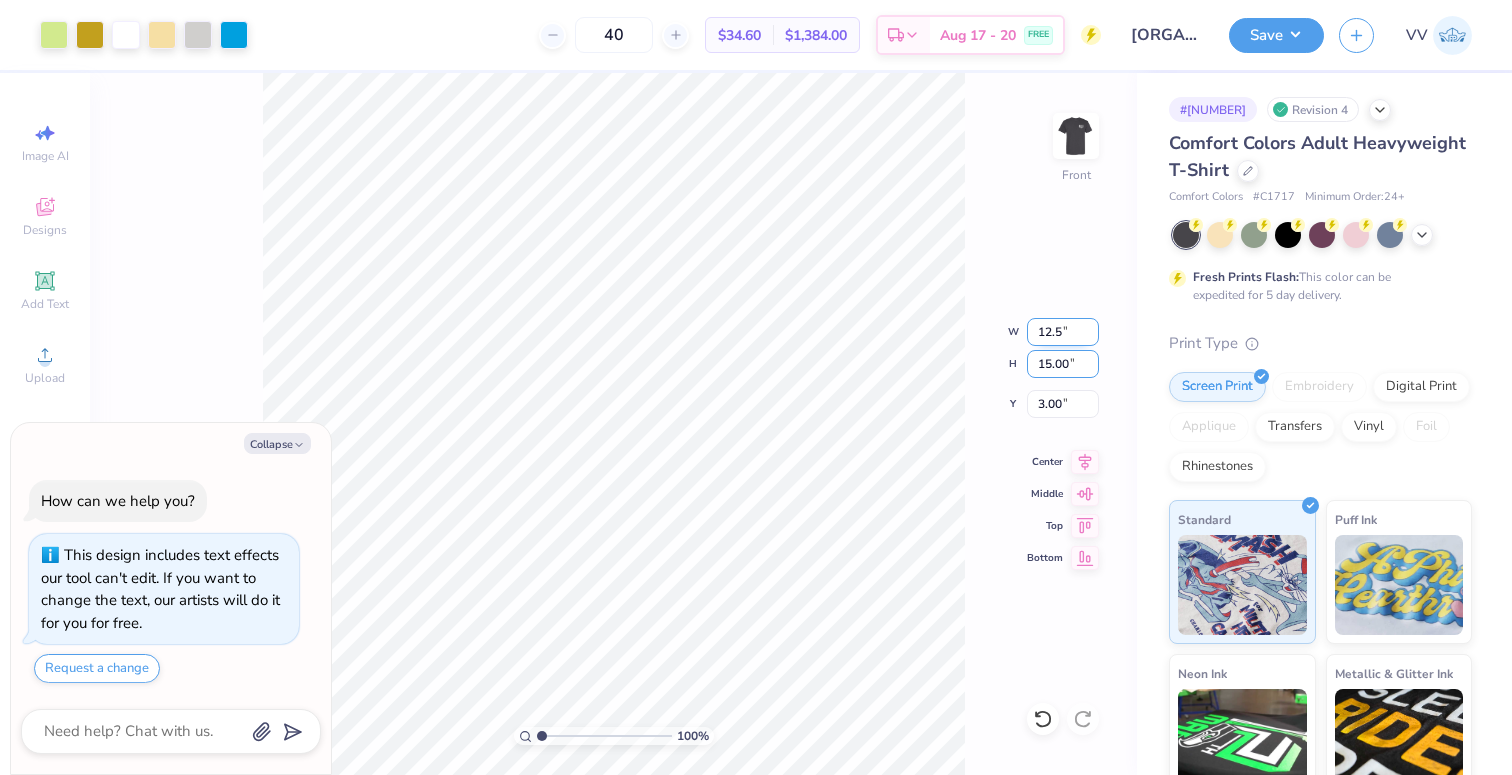 type on "x" 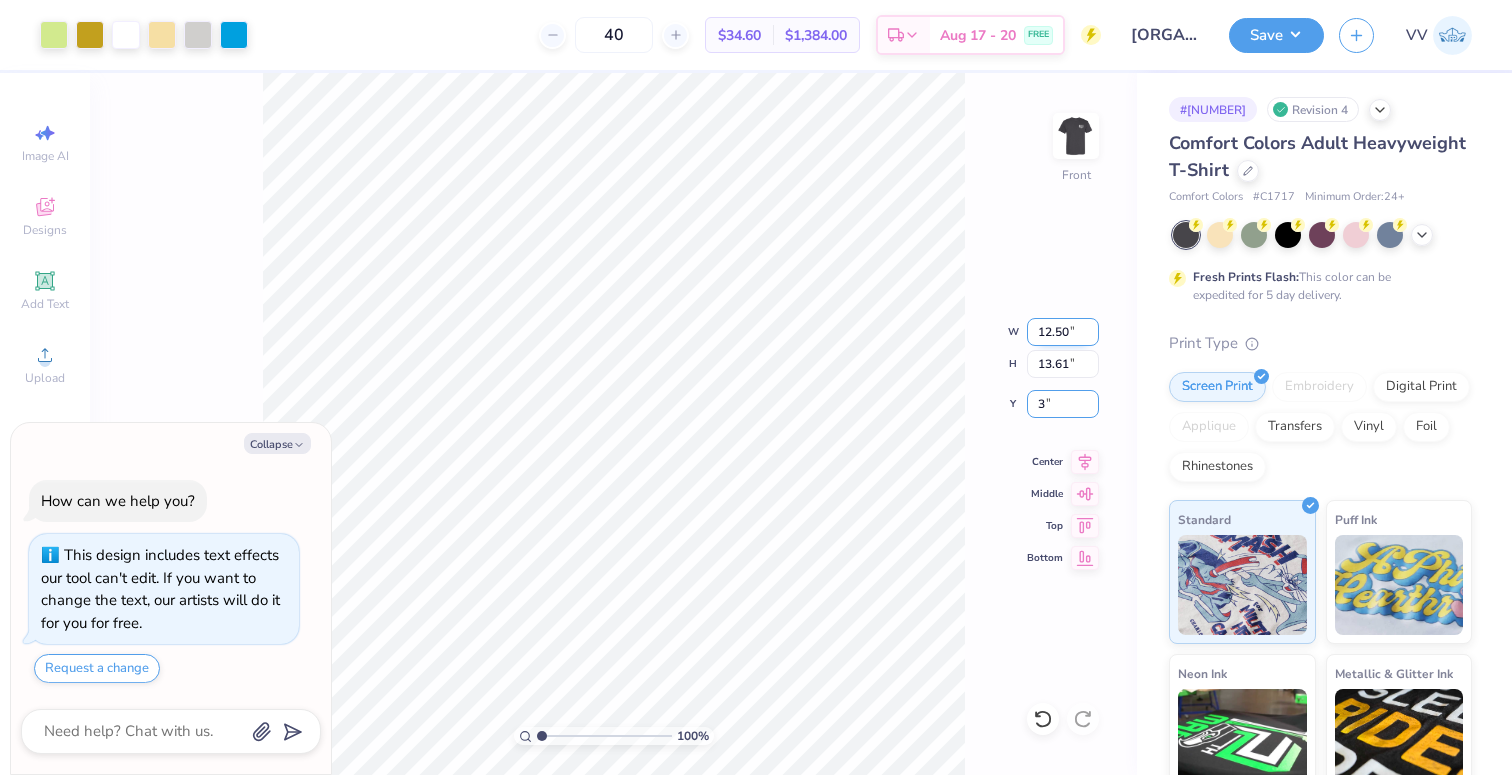 type on "3" 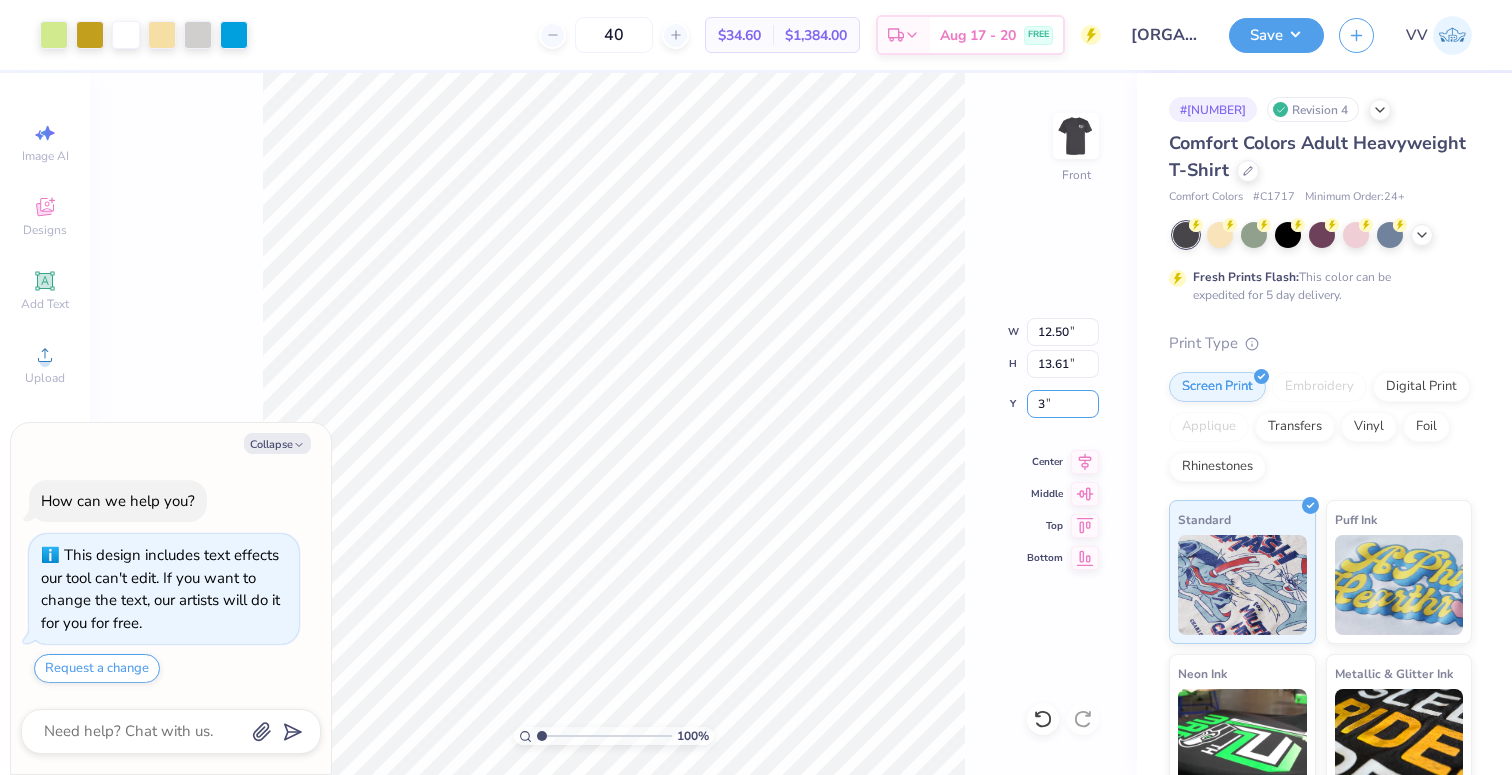 type on "x" 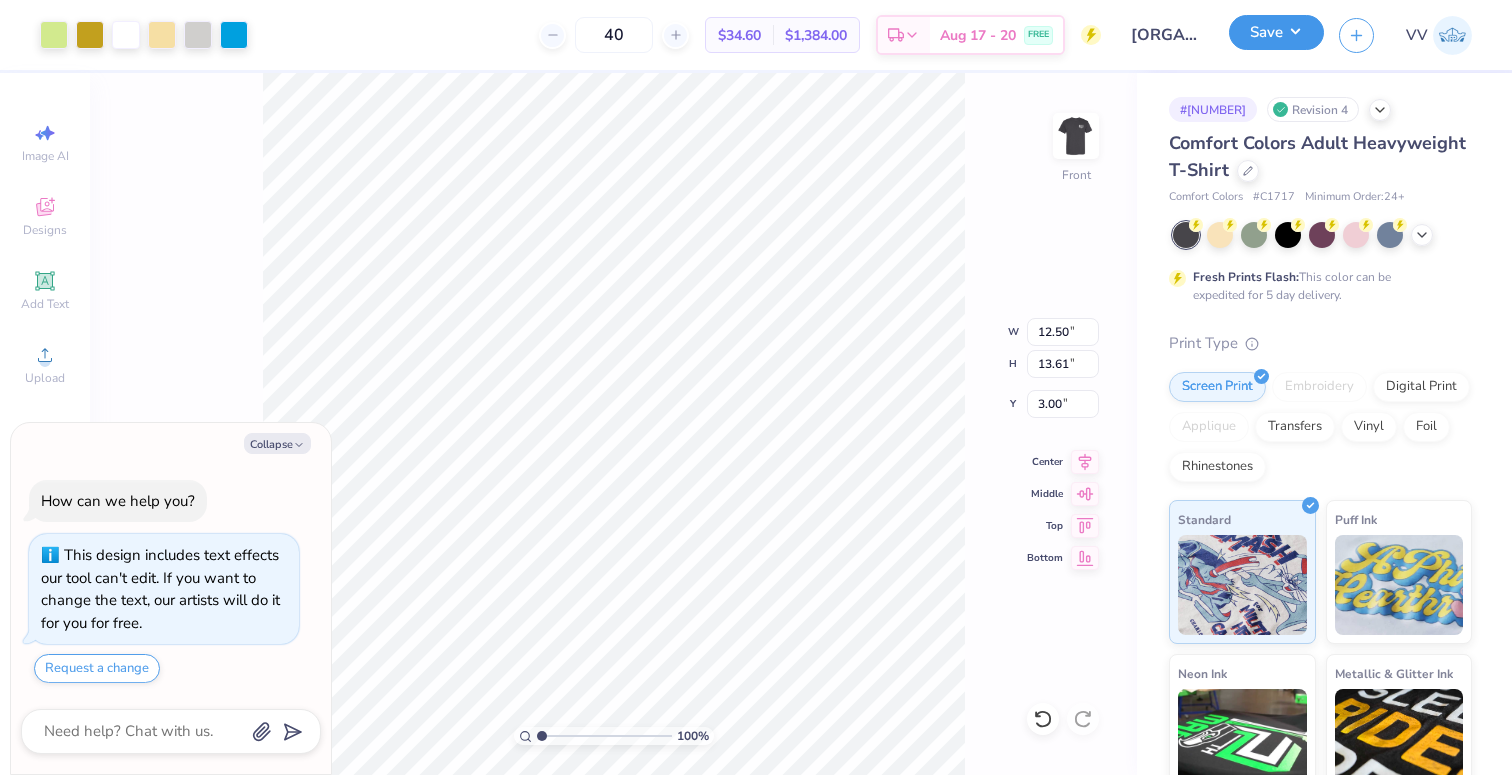 click on "Save" at bounding box center (1276, 32) 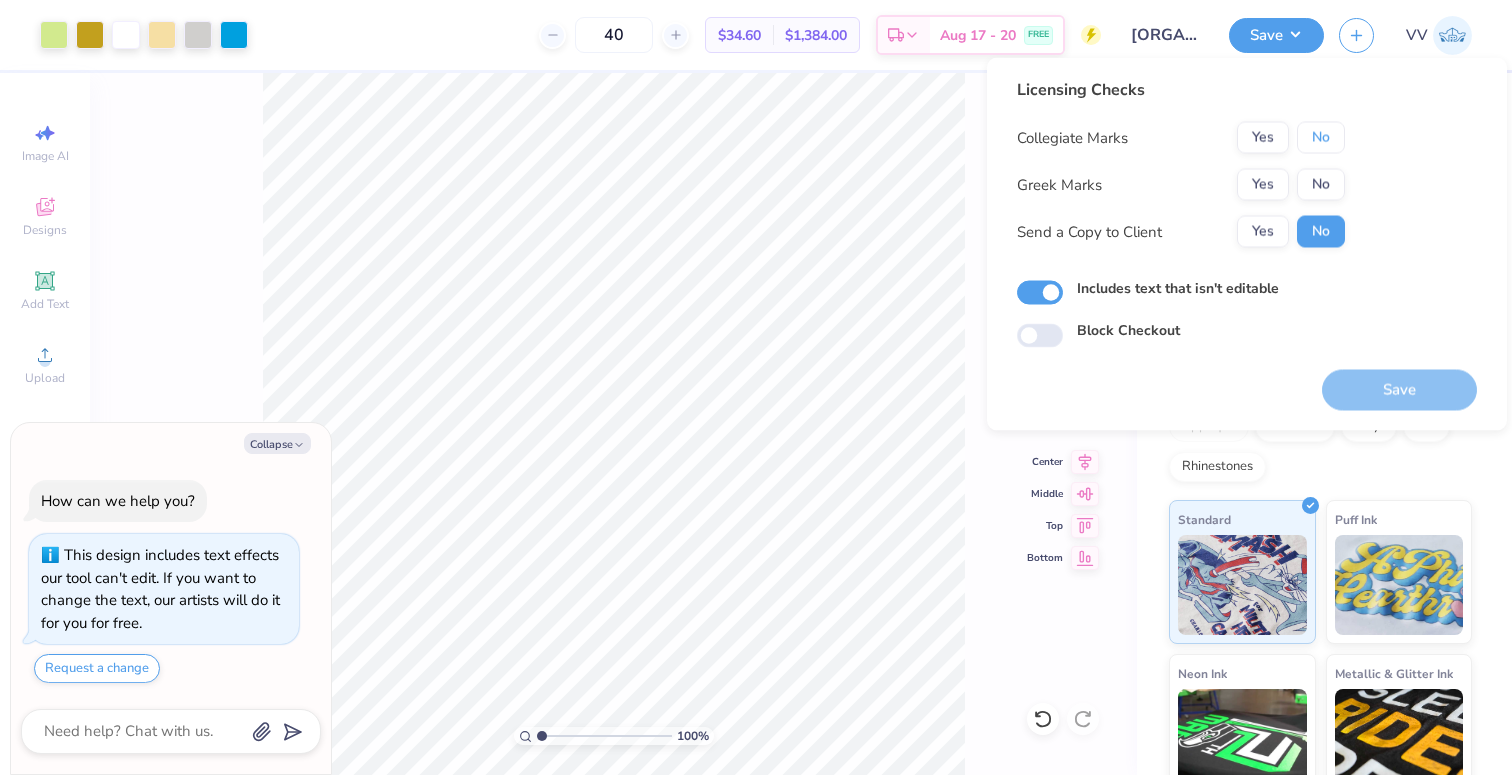 drag, startPoint x: 1318, startPoint y: 138, endPoint x: 1295, endPoint y: 166, distance: 36.23534 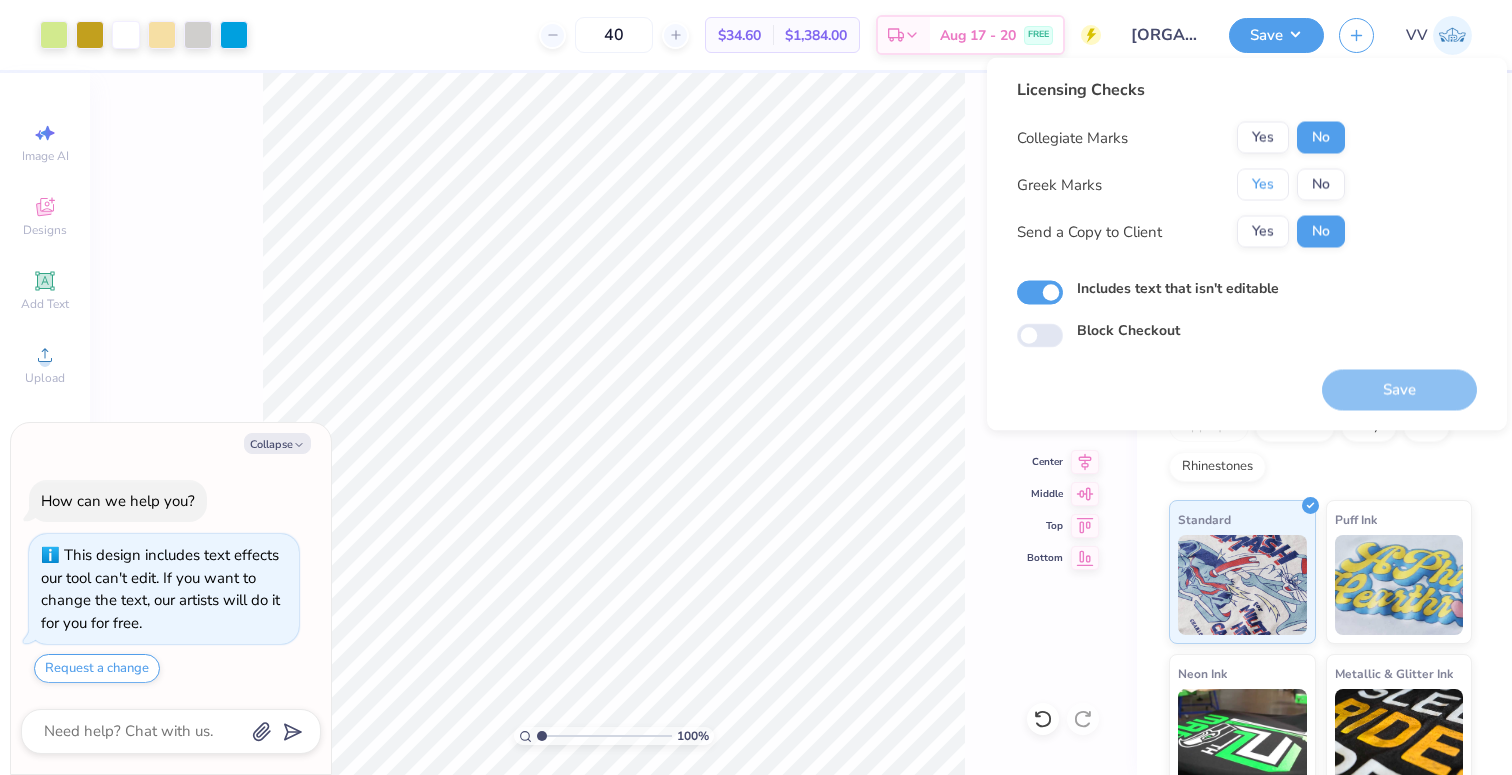 drag, startPoint x: 1278, startPoint y: 181, endPoint x: 1276, endPoint y: 208, distance: 27.073973 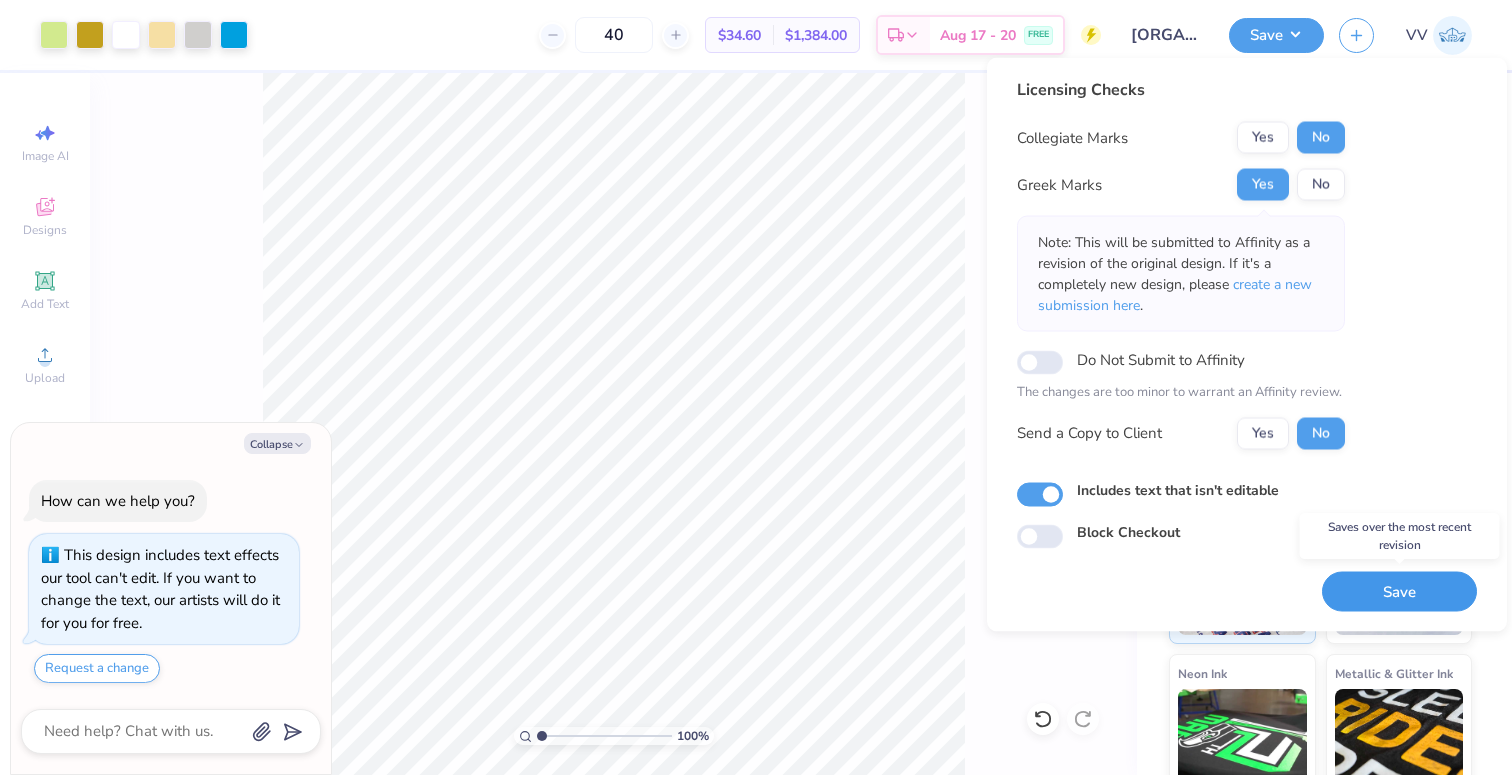 click on "Save" at bounding box center [1399, 591] 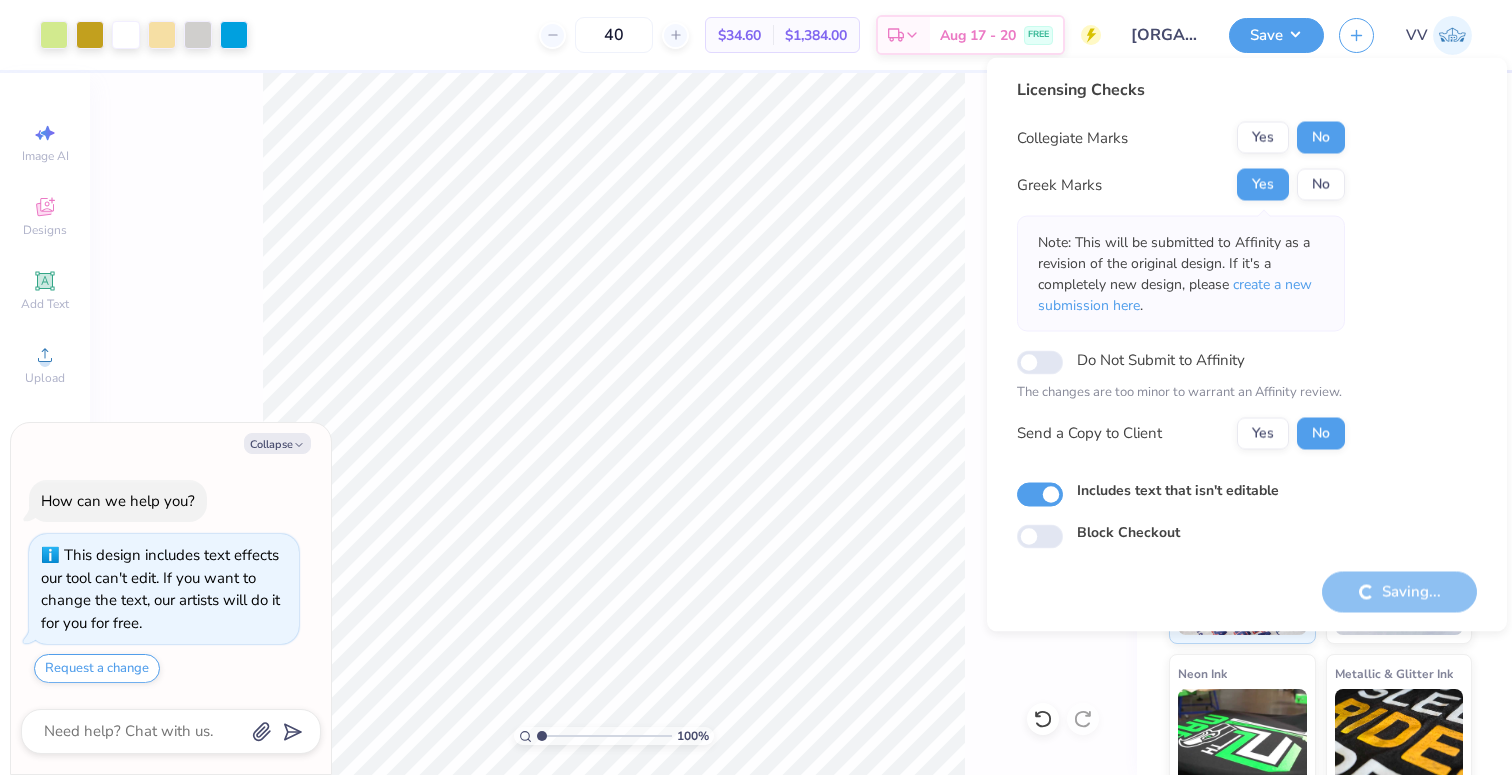 type on "x" 